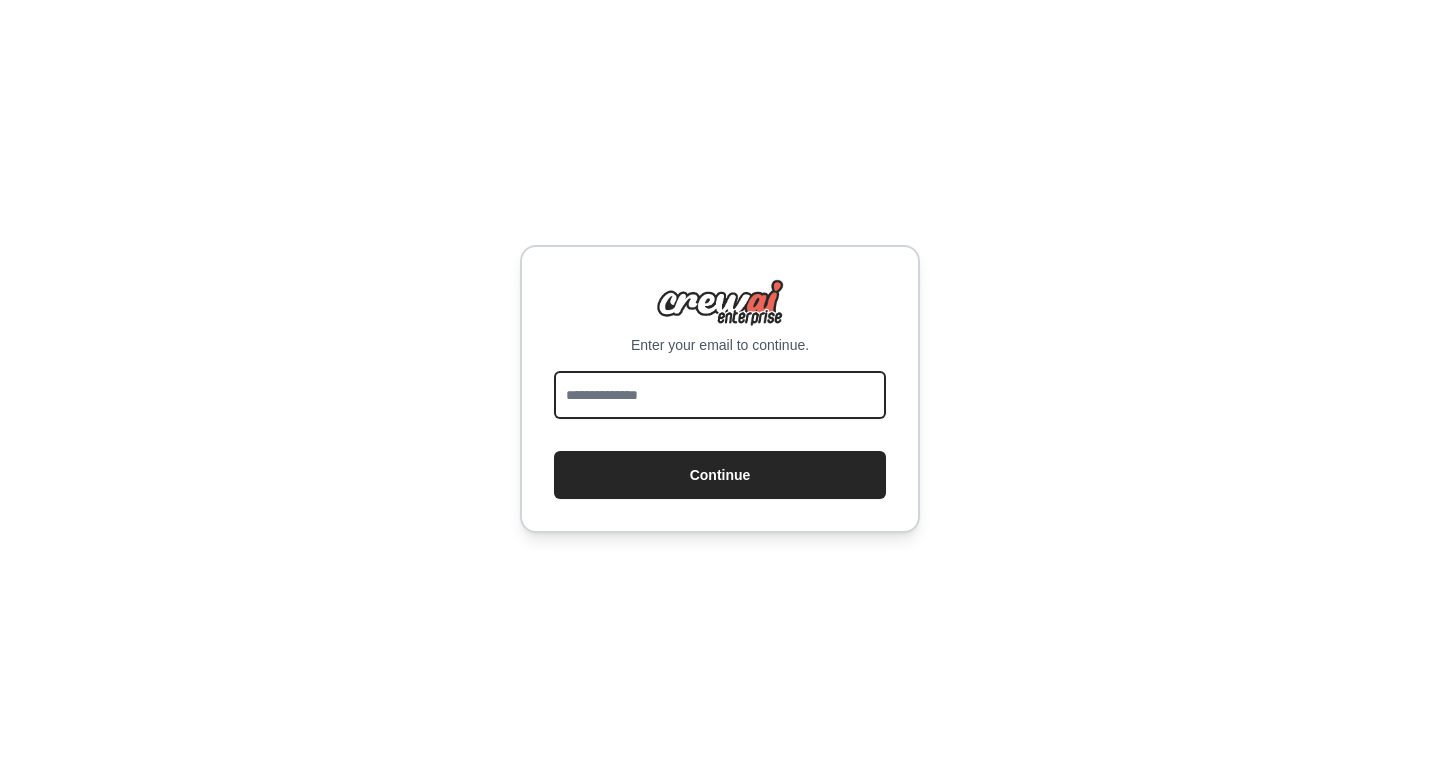 scroll, scrollTop: 0, scrollLeft: 0, axis: both 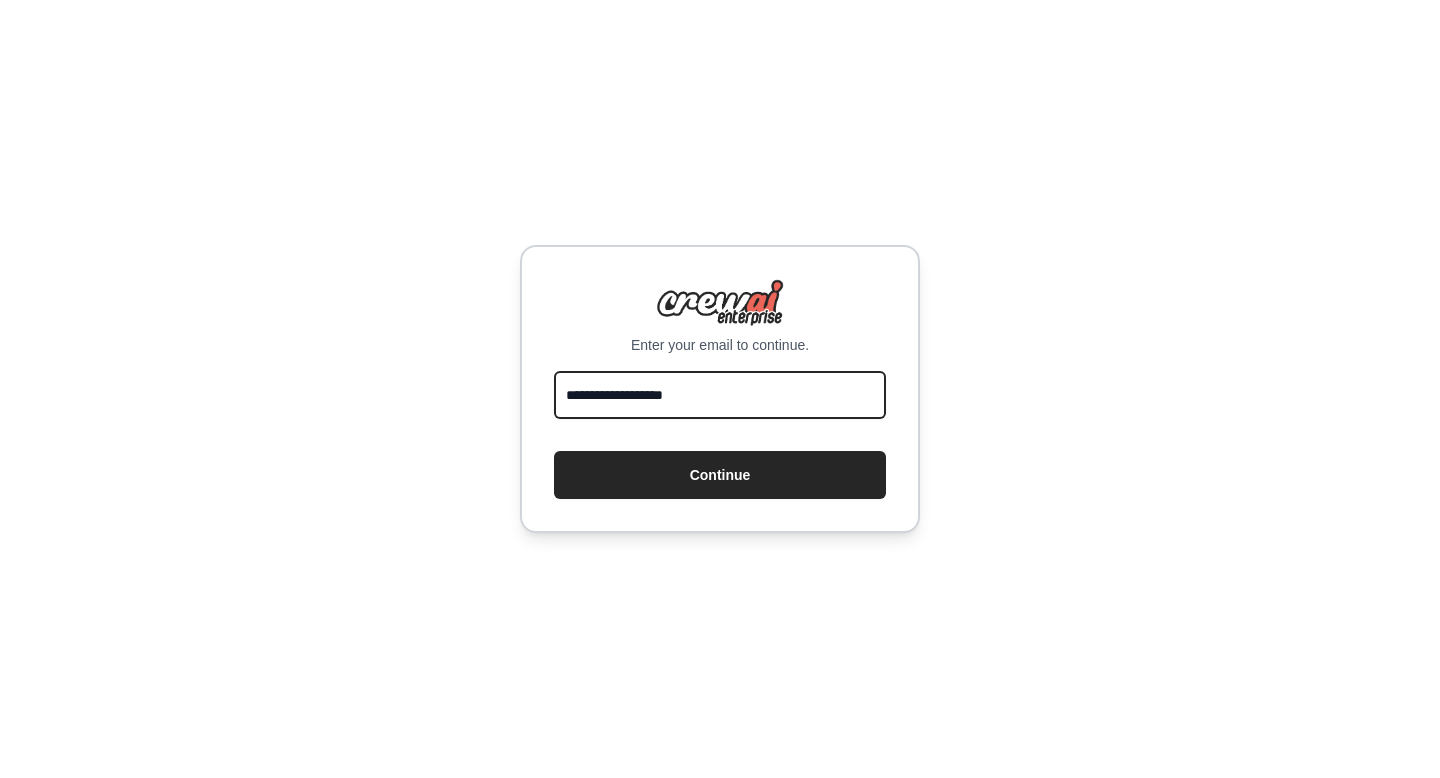 type on "**********" 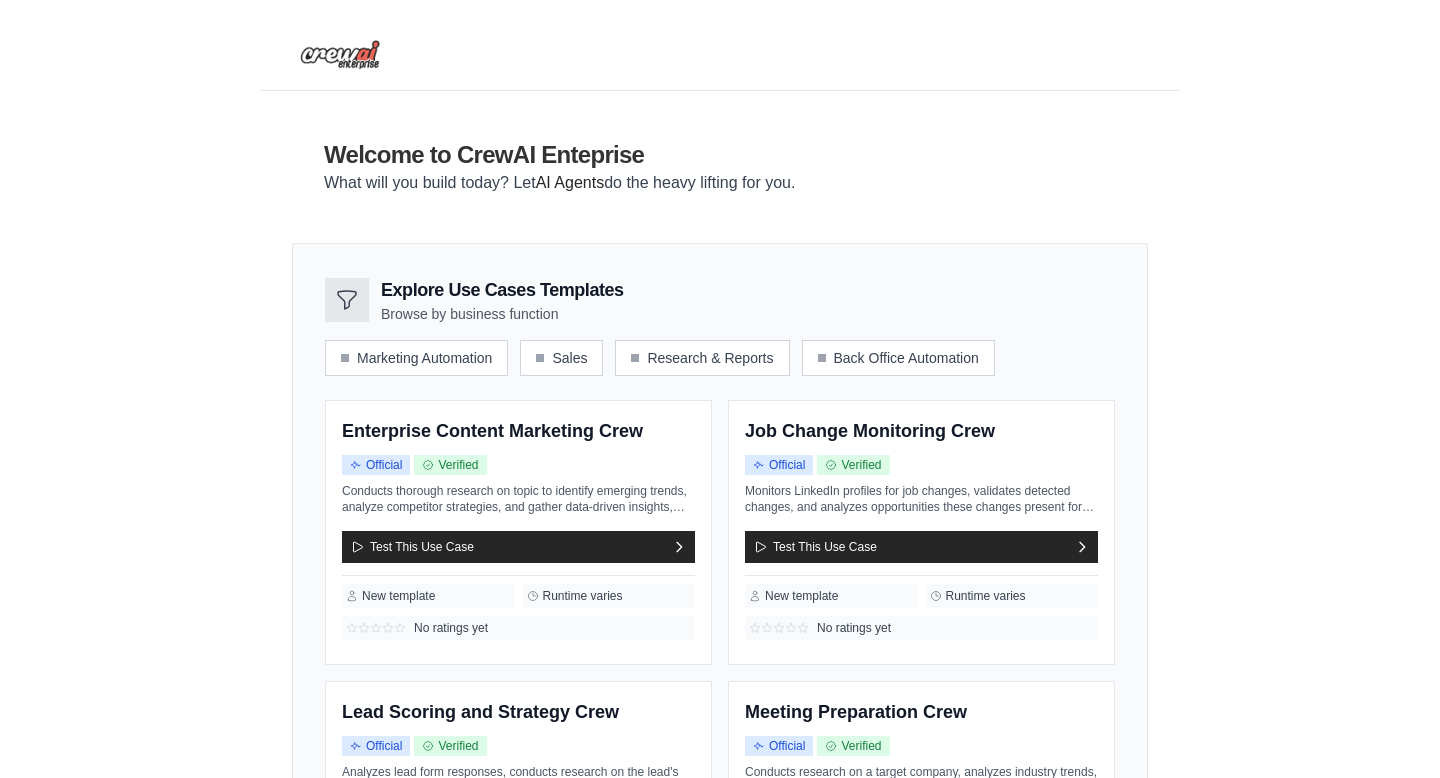 scroll, scrollTop: 0, scrollLeft: 0, axis: both 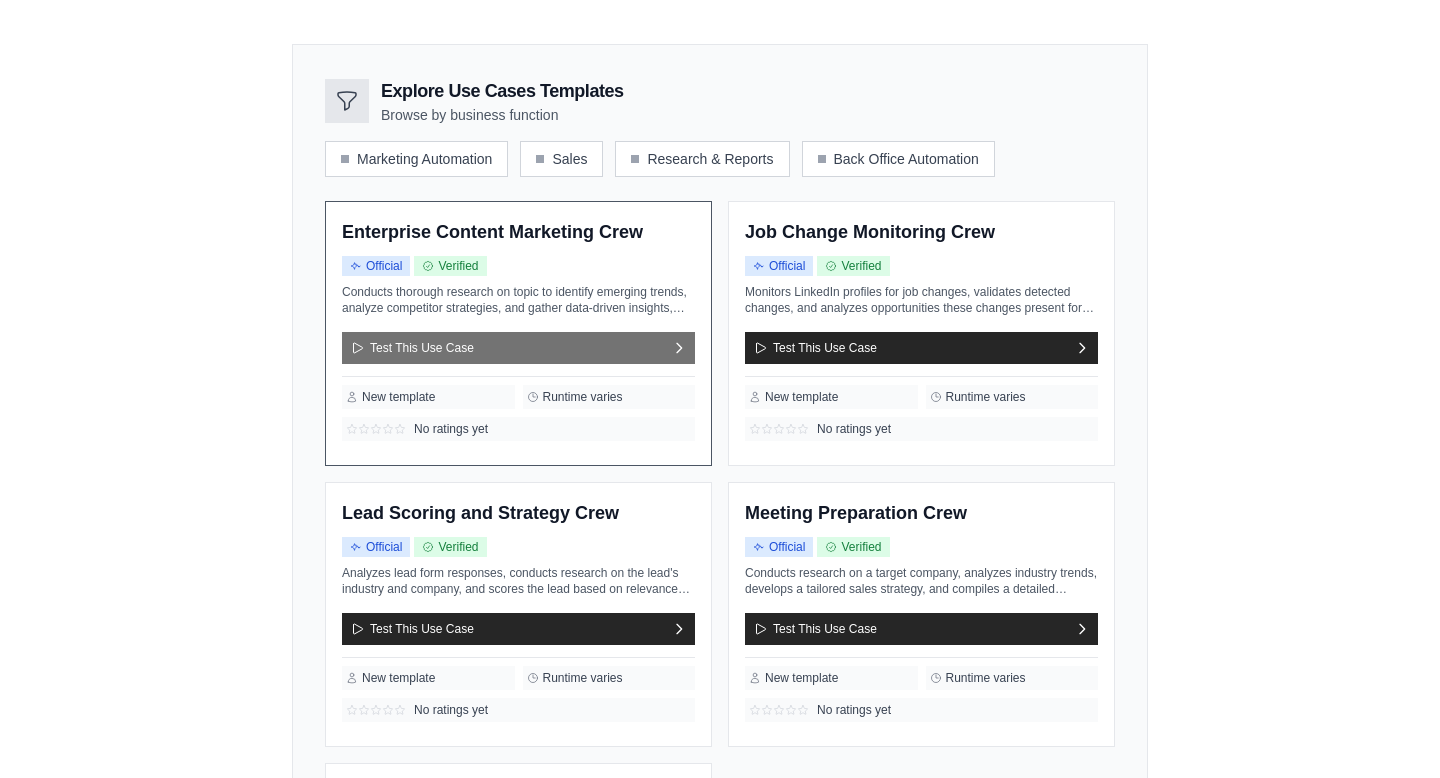click on "Test This Use Case" at bounding box center [518, 348] 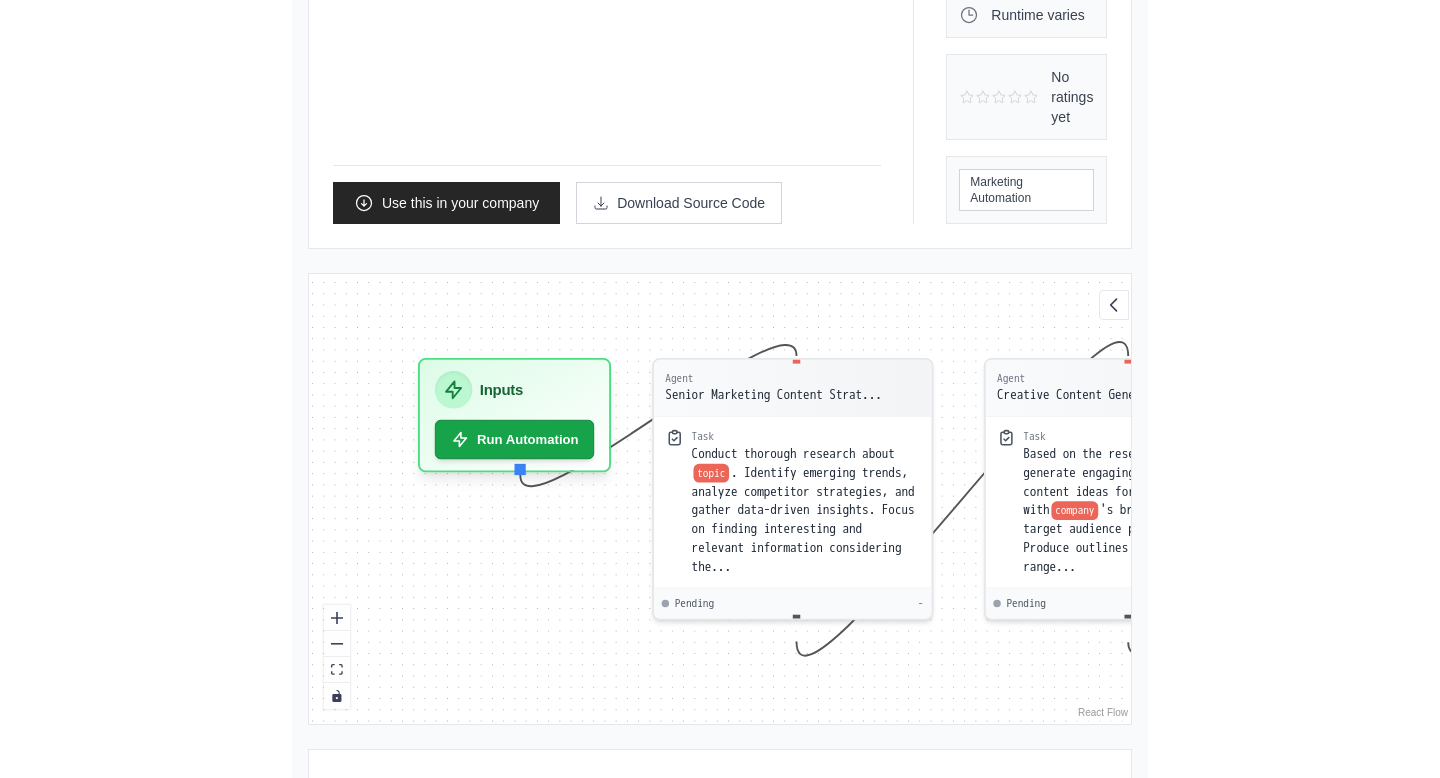 scroll, scrollTop: 419, scrollLeft: 0, axis: vertical 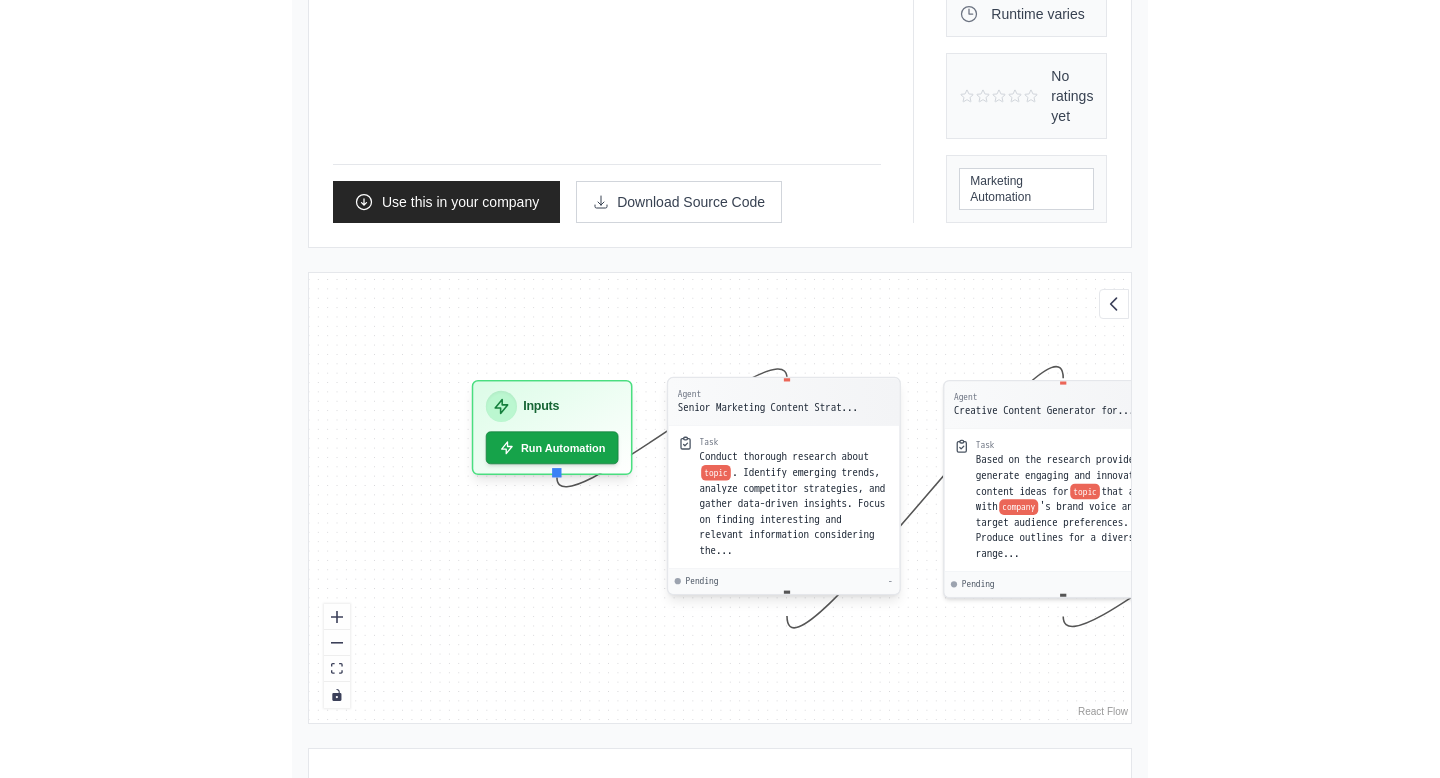 click on ". Identify emerging trends, analyze competitor strategies, and gather data-driven insights. Focus on finding interesting and relevant information considering the..." at bounding box center (793, 511) 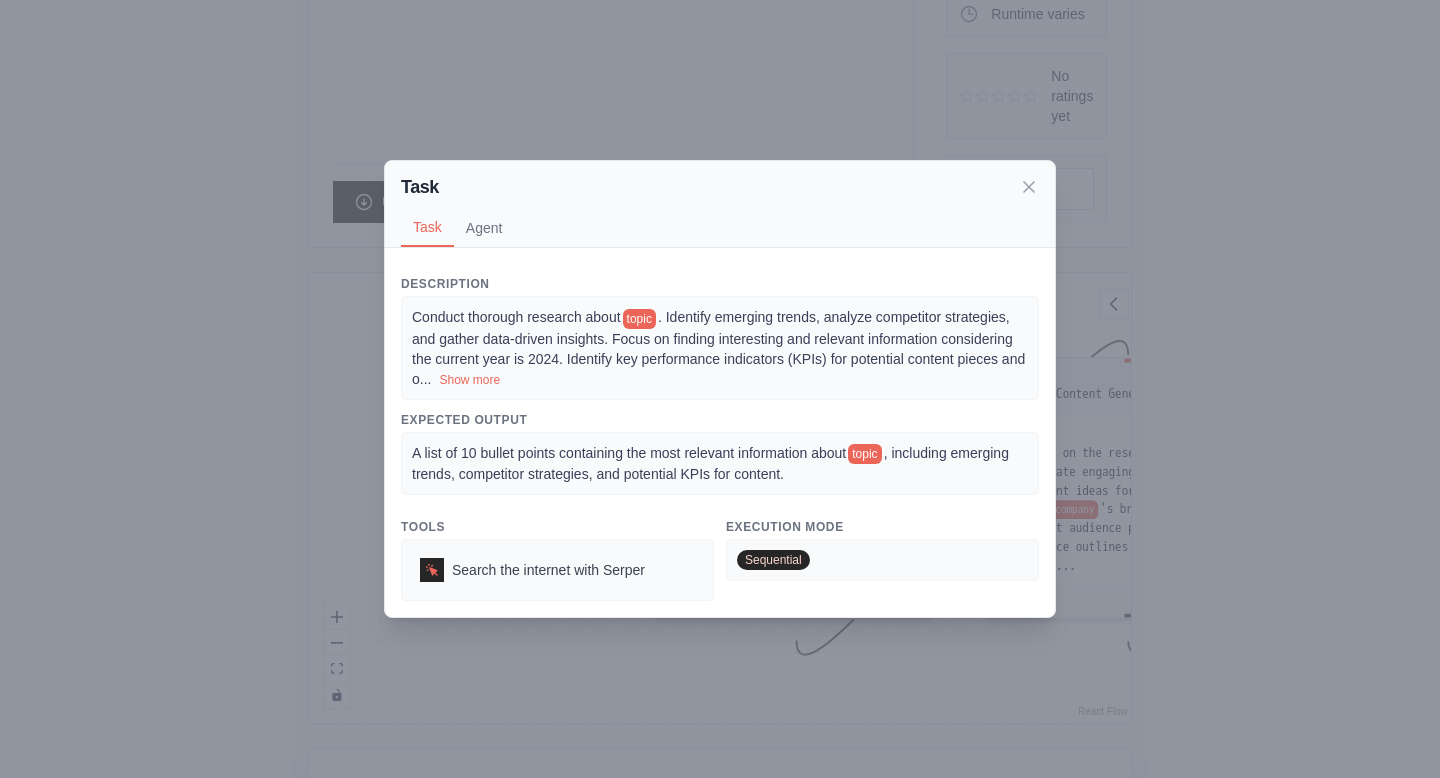 click on "Show more" at bounding box center (469, 380) 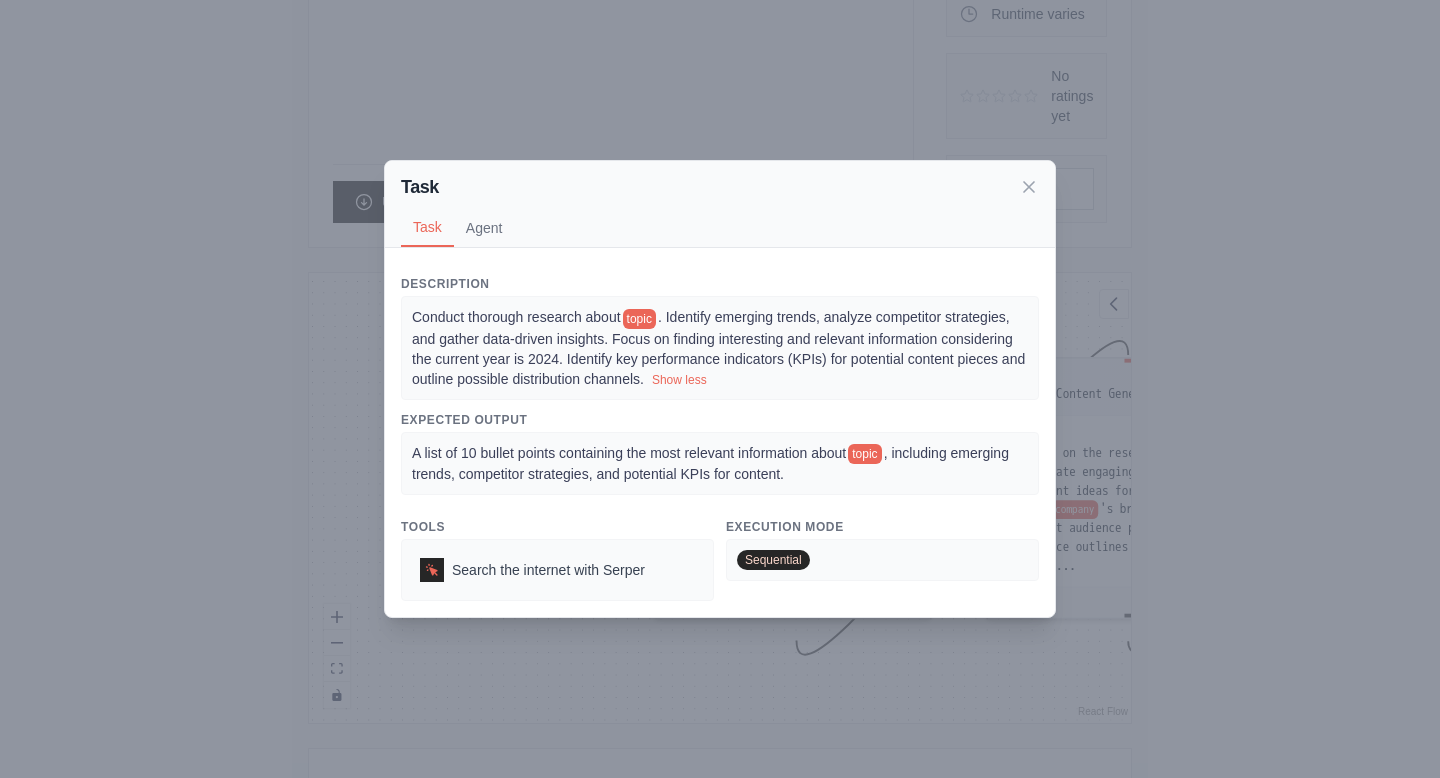 click on ". Identify emerging trends, analyze competitor strategies, and gather data-driven insights. Focus on finding interesting and relevant information considering the current year is 2024. Identify key performance indicators (KPIs) for potential content pieces and outline possible distribution channels." at bounding box center (720, 347) 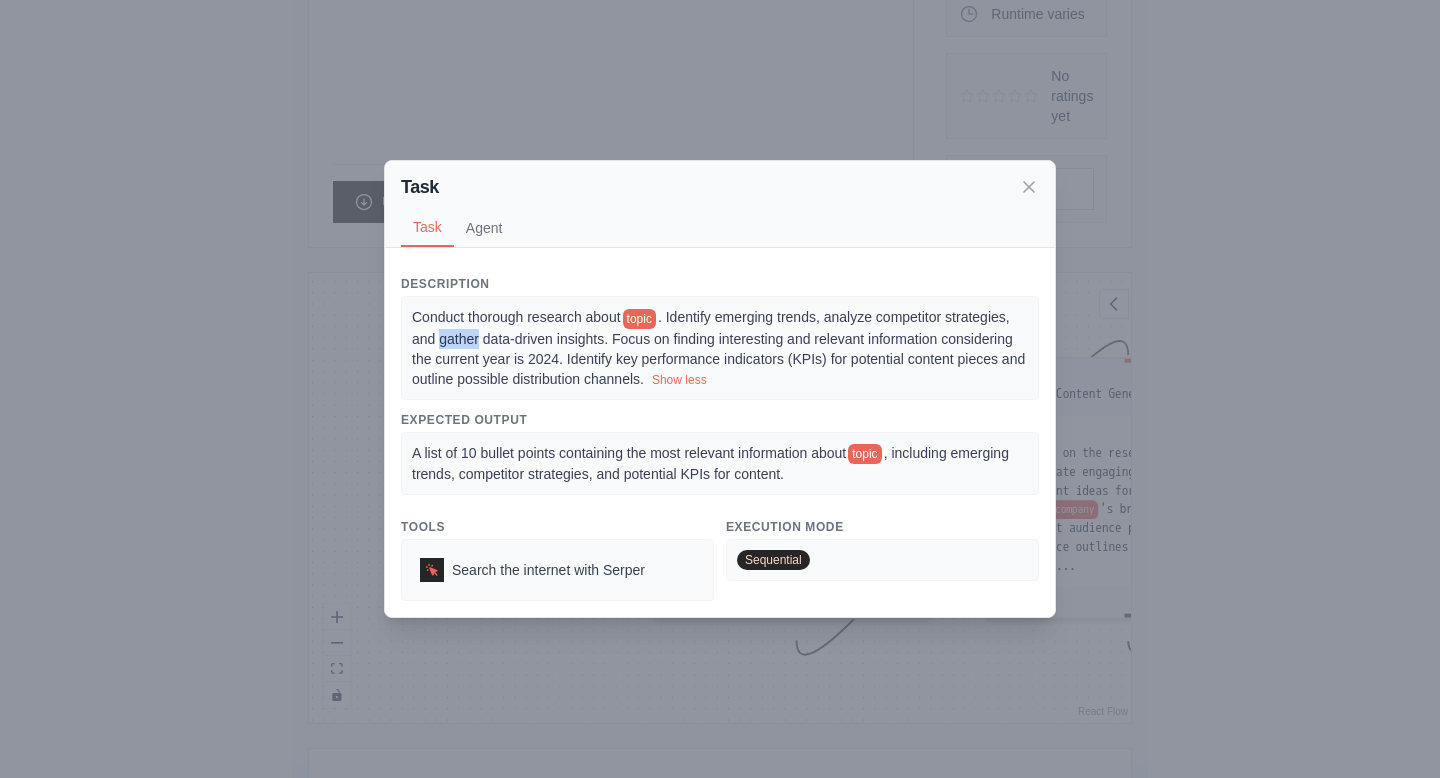 click on ". Identify emerging trends, analyze competitor strategies, and gather data-driven insights. Focus on finding interesting and relevant information considering the current year is 2024. Identify key performance indicators (KPIs) for potential content pieces and outline possible distribution channels." at bounding box center [720, 347] 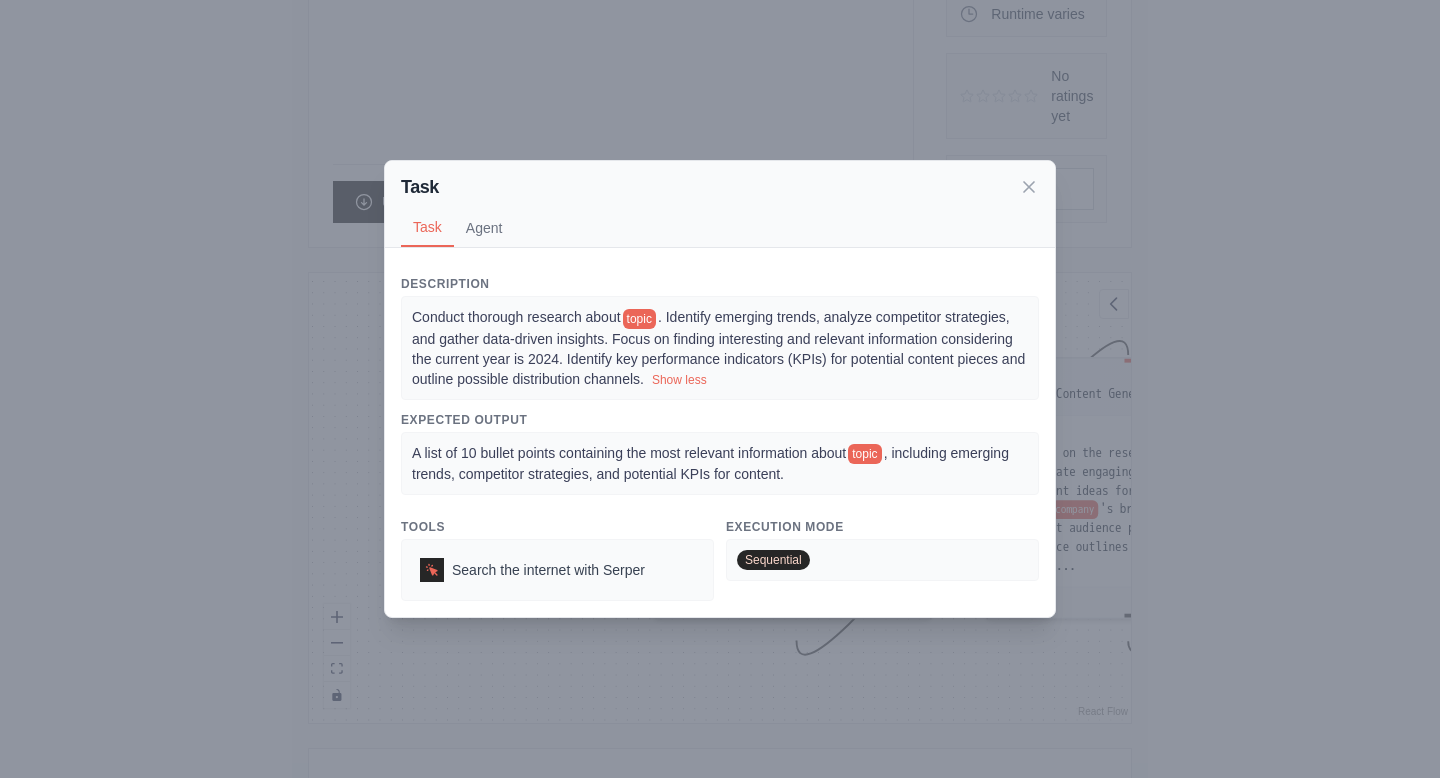 click on "Task Task Agent Description Conduct thorough research about  topic . Identify emerging trends, analyze competitor strategies, and gather data-driven insights. Focus on finding interesting and relevant information considering the current year is 2024. Identify key performance indicators (KPIs) for potential content pieces and outline possible distribution channels.
Show less Expected Output A list of 10 bullet points containing the most relevant information about  topic , including emerging trends, competitor strategies, and potential KPIs for content.
Tools Search the internet with Serper Execution Mode Sequential Agent Senior Marketing Content Strategist at  company
gpt-4o-mini Goal Develop innovative, data-driven content ideas that align with  topic  and  company 's brand voice, increase audience engagement by at least 50%, and support  company 's overall business objectives. Identify key performance indicators (KPIs) for each content piece, outline potential distribution chan ... Show more Backstory" at bounding box center [720, 389] 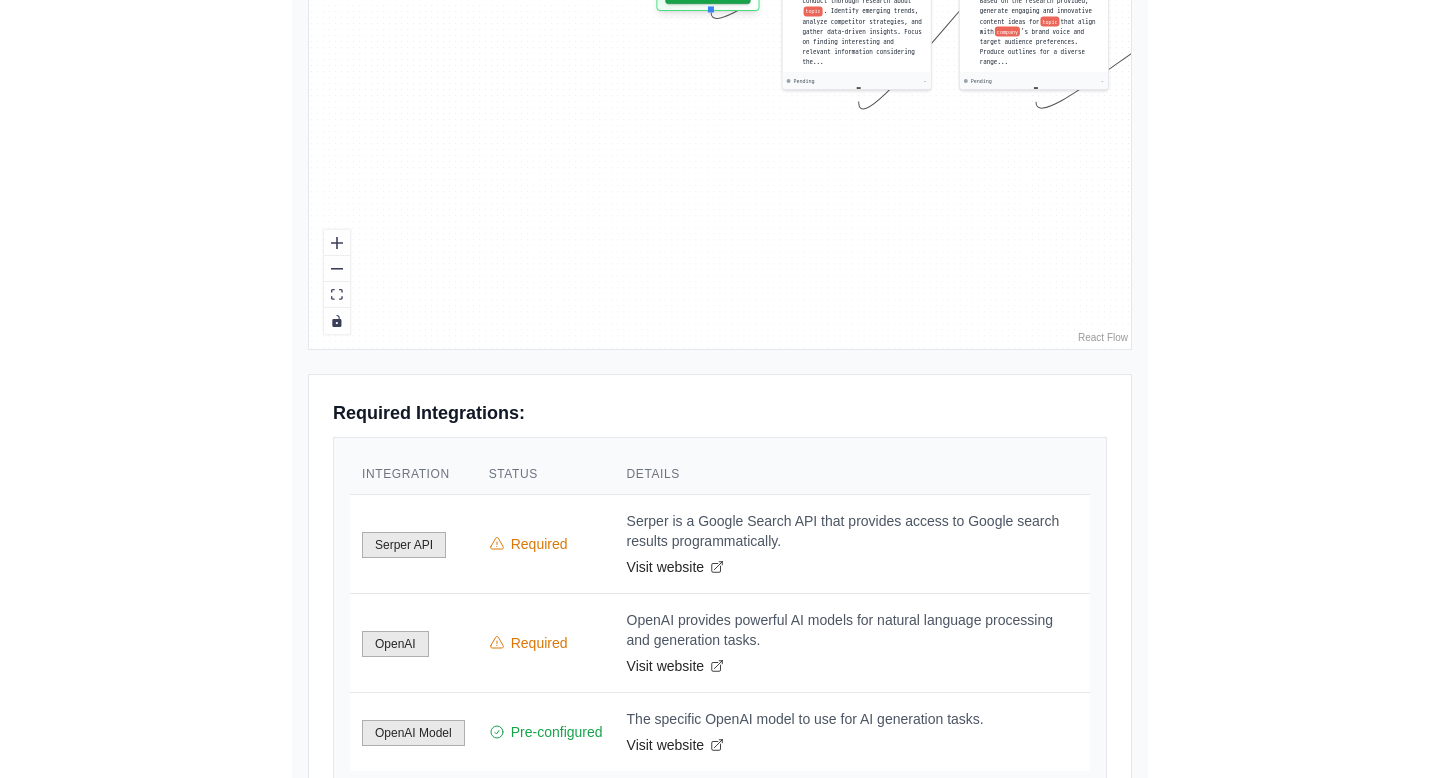 scroll, scrollTop: 914, scrollLeft: 0, axis: vertical 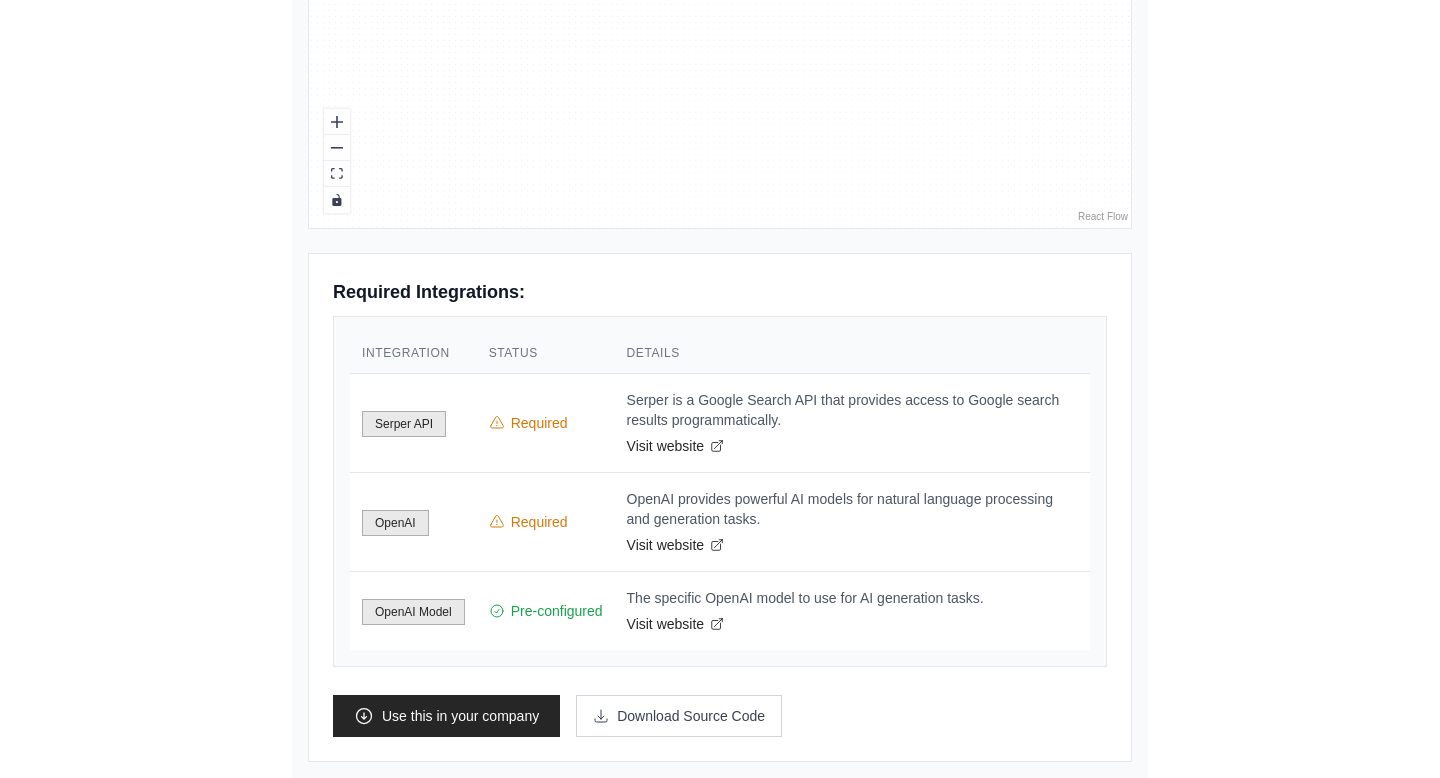click on "OpenAI" at bounding box center [395, 523] 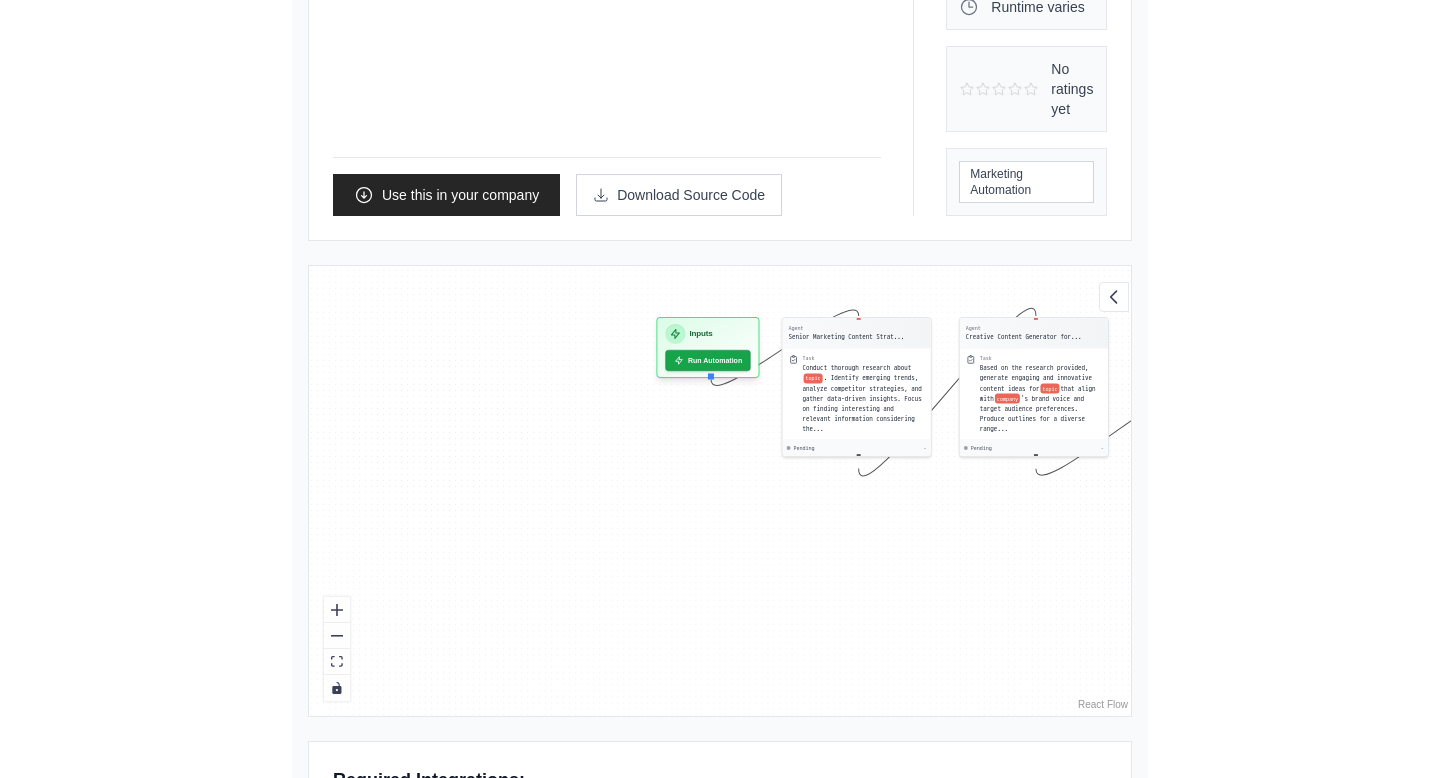 scroll, scrollTop: 256, scrollLeft: 0, axis: vertical 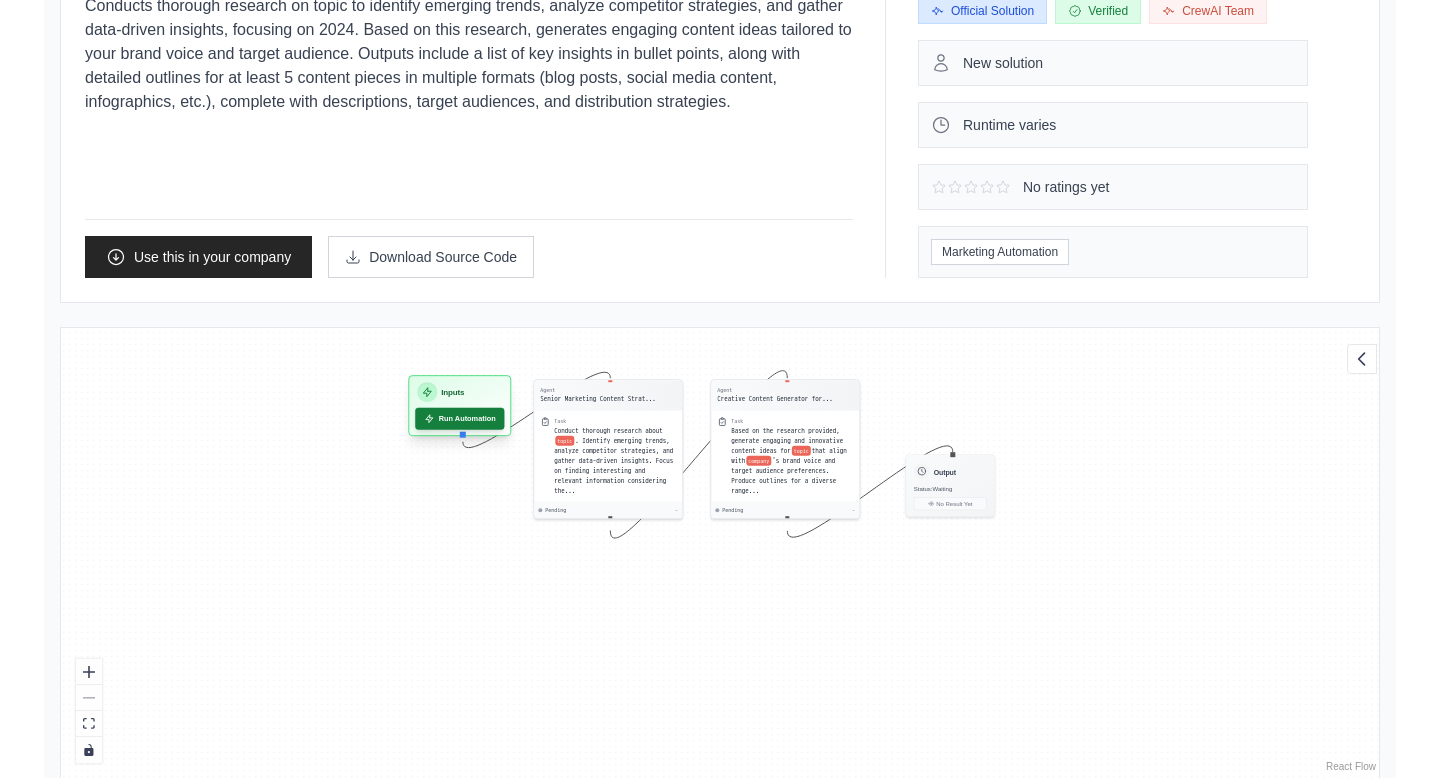 click on "Run Automation" at bounding box center [459, 419] 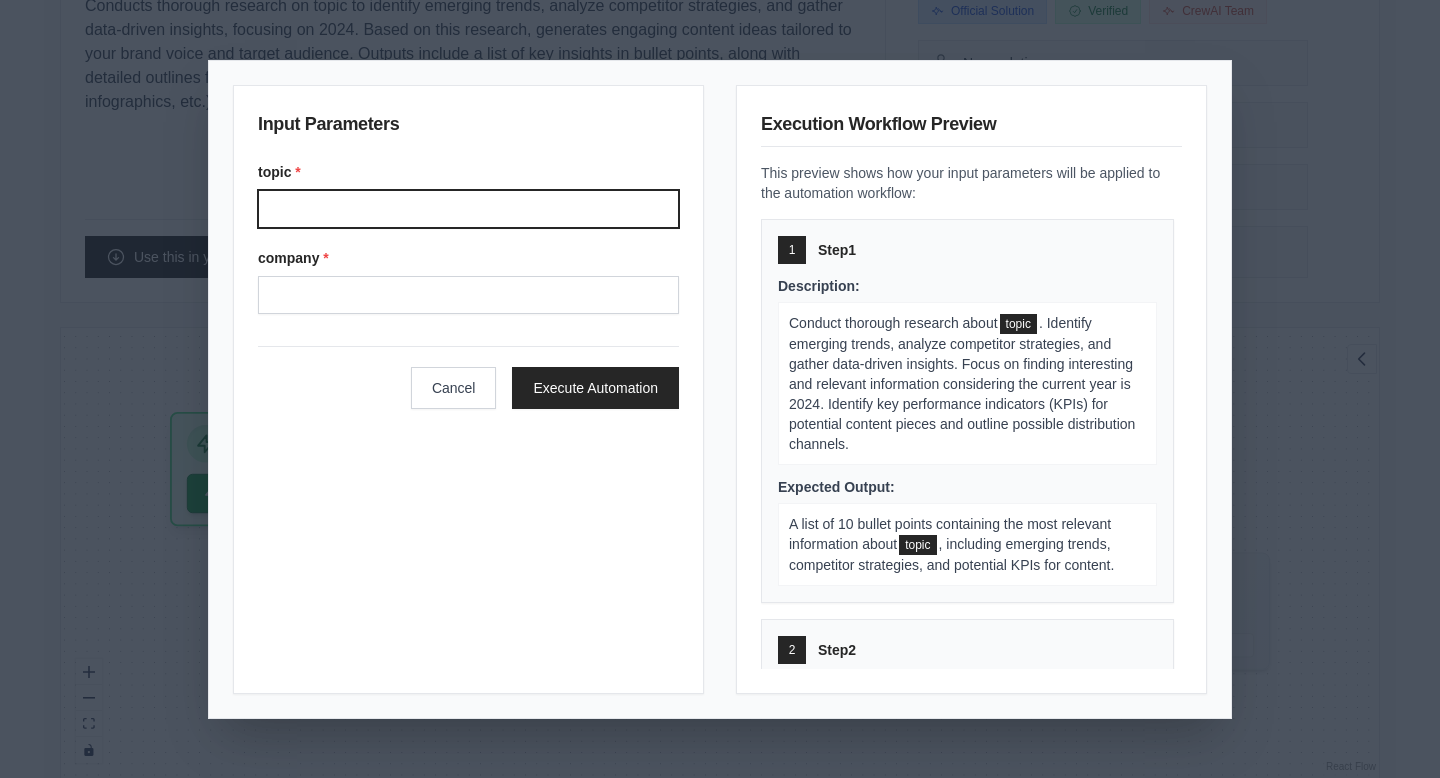 click on "topic   *" at bounding box center [468, 209] 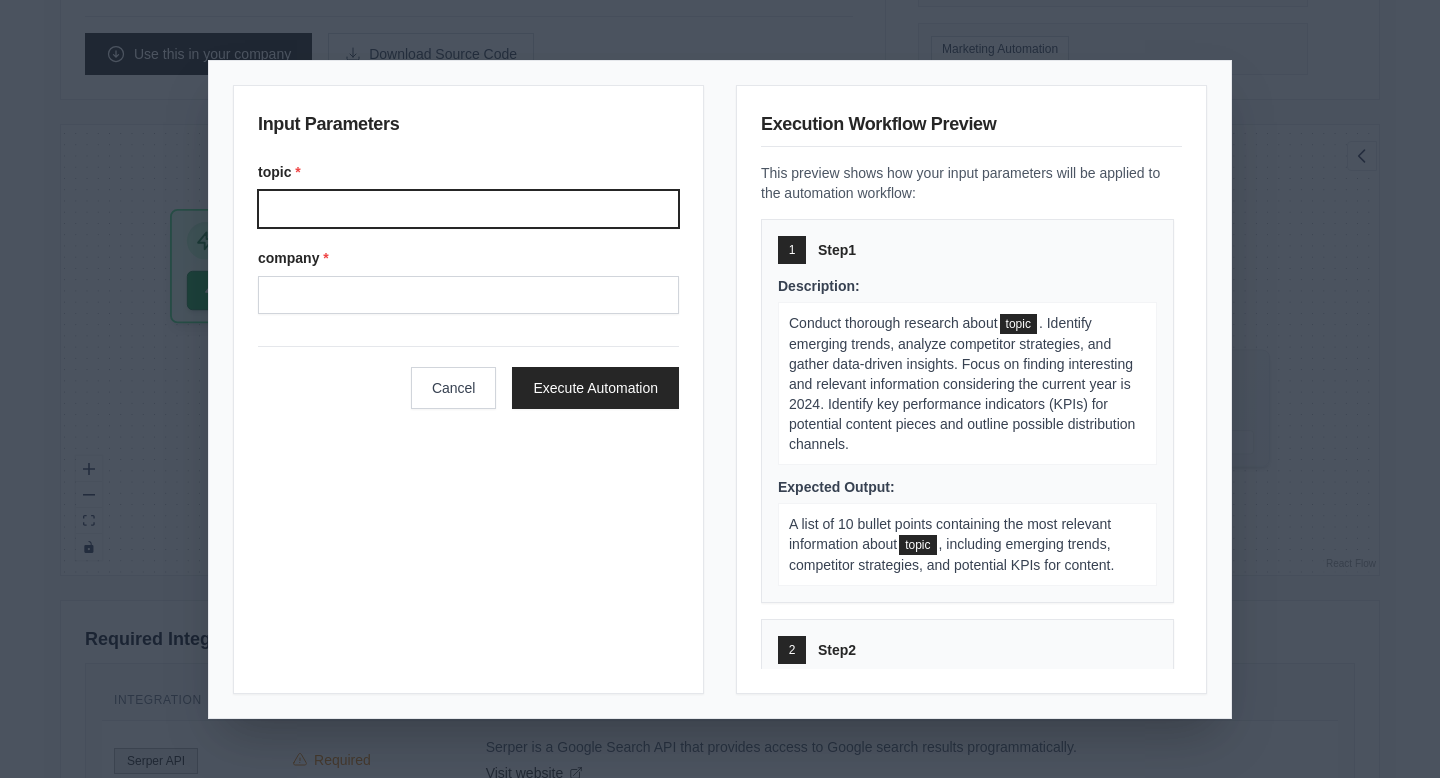 scroll, scrollTop: 462, scrollLeft: 0, axis: vertical 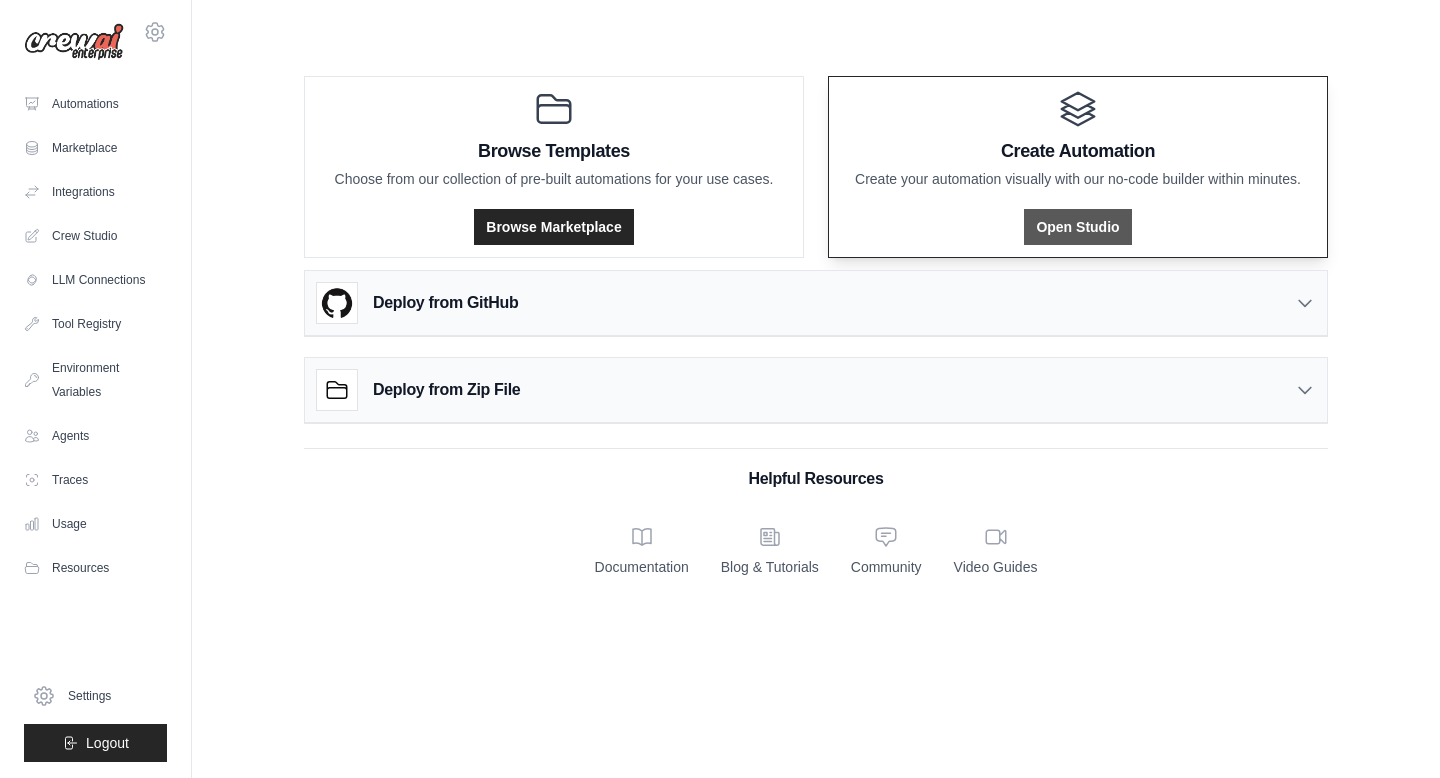 click on "Open Studio" at bounding box center (1077, 227) 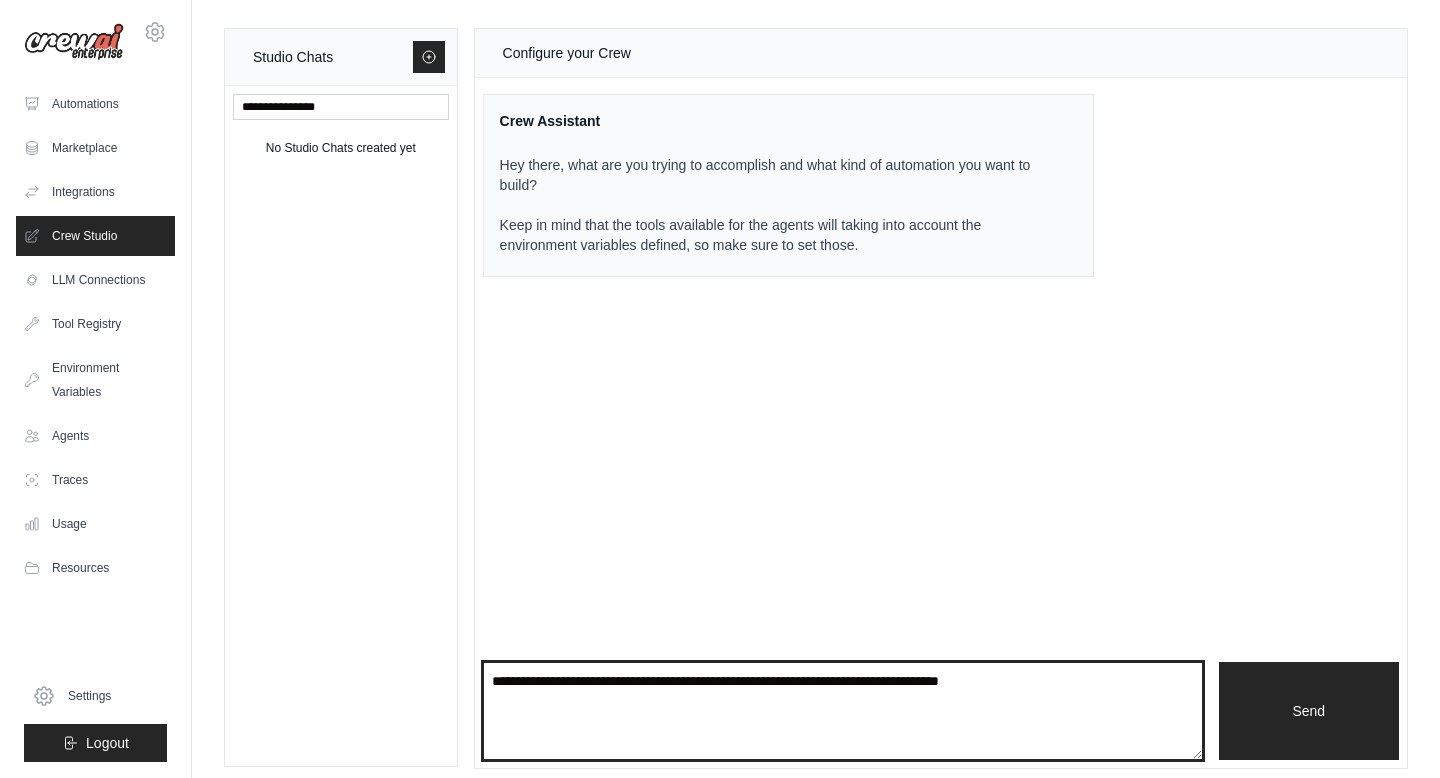 click at bounding box center (843, 711) 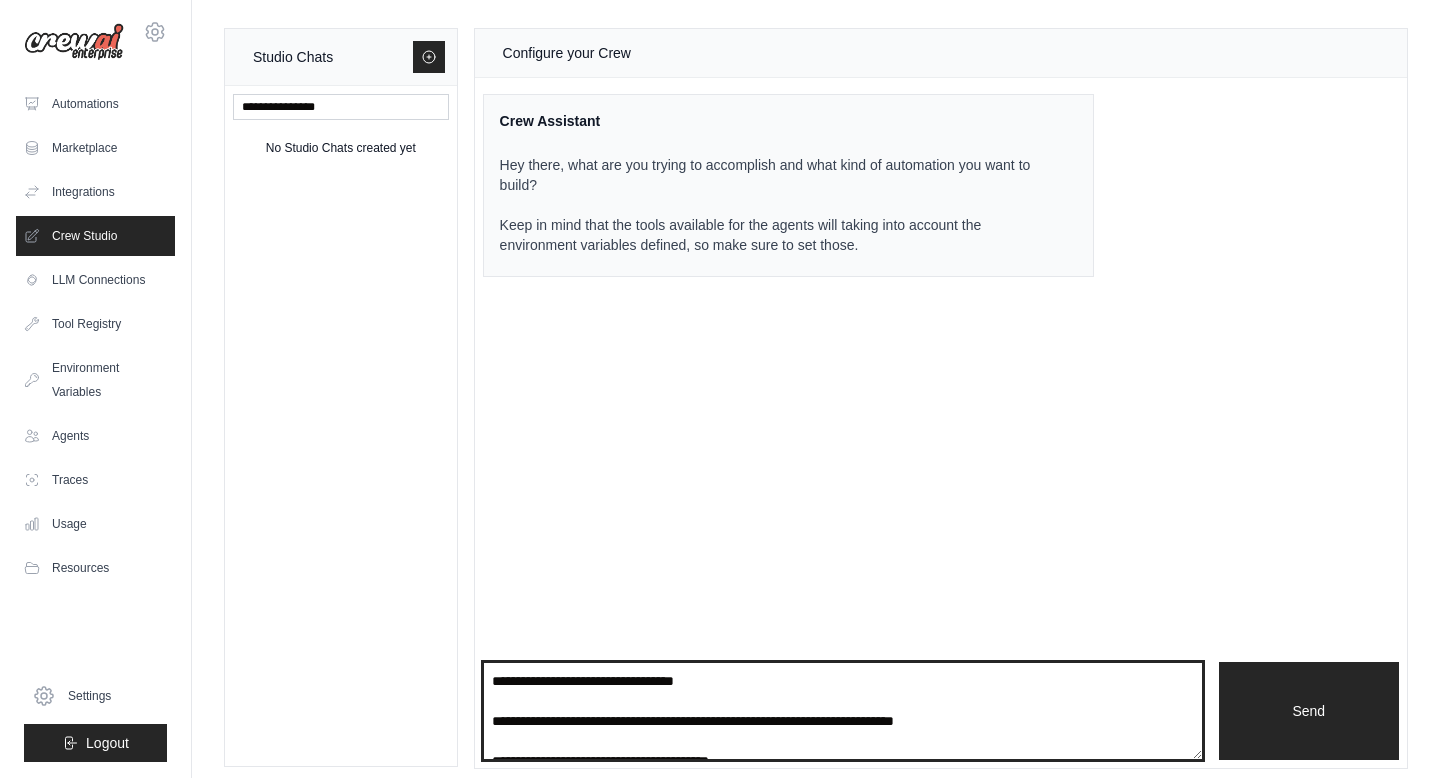 scroll, scrollTop: 170, scrollLeft: 0, axis: vertical 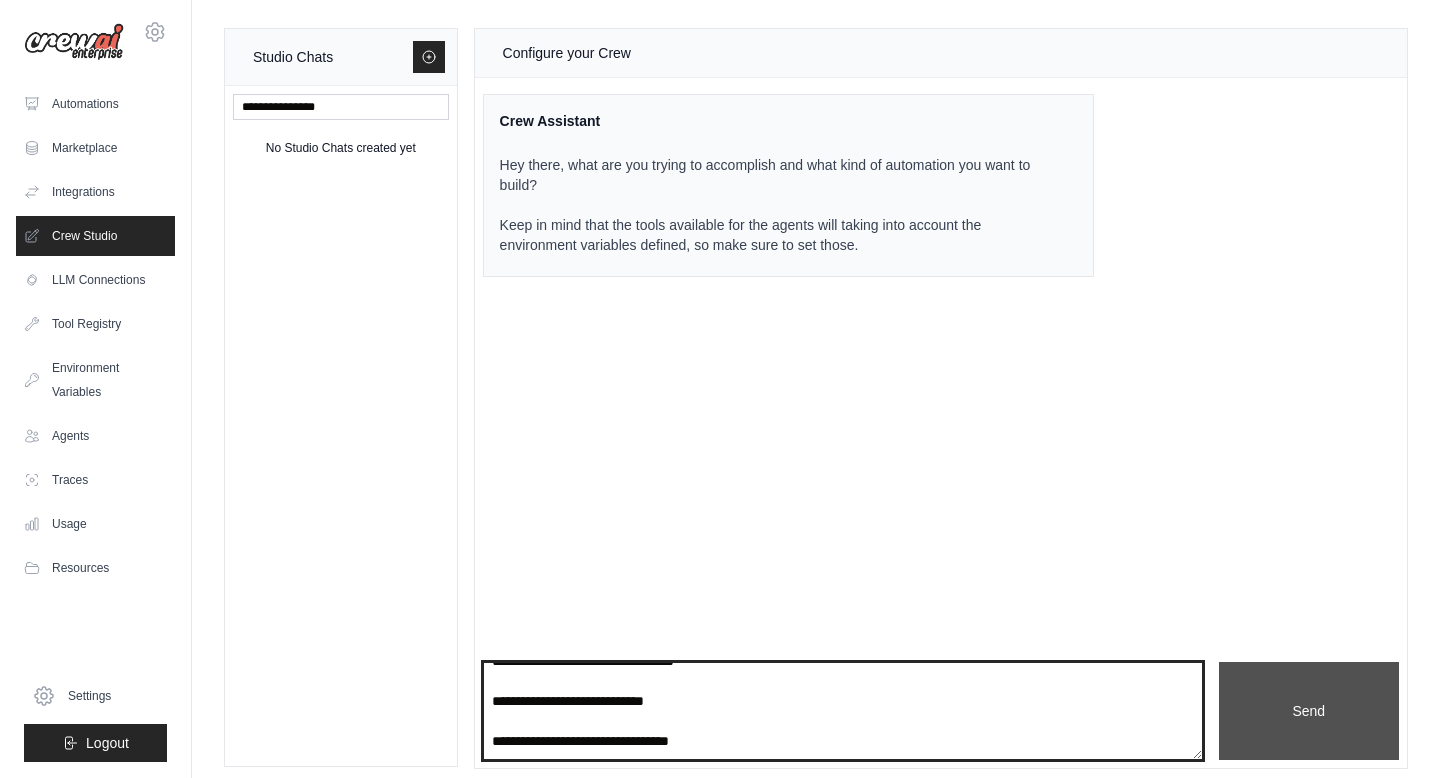 type on "**********" 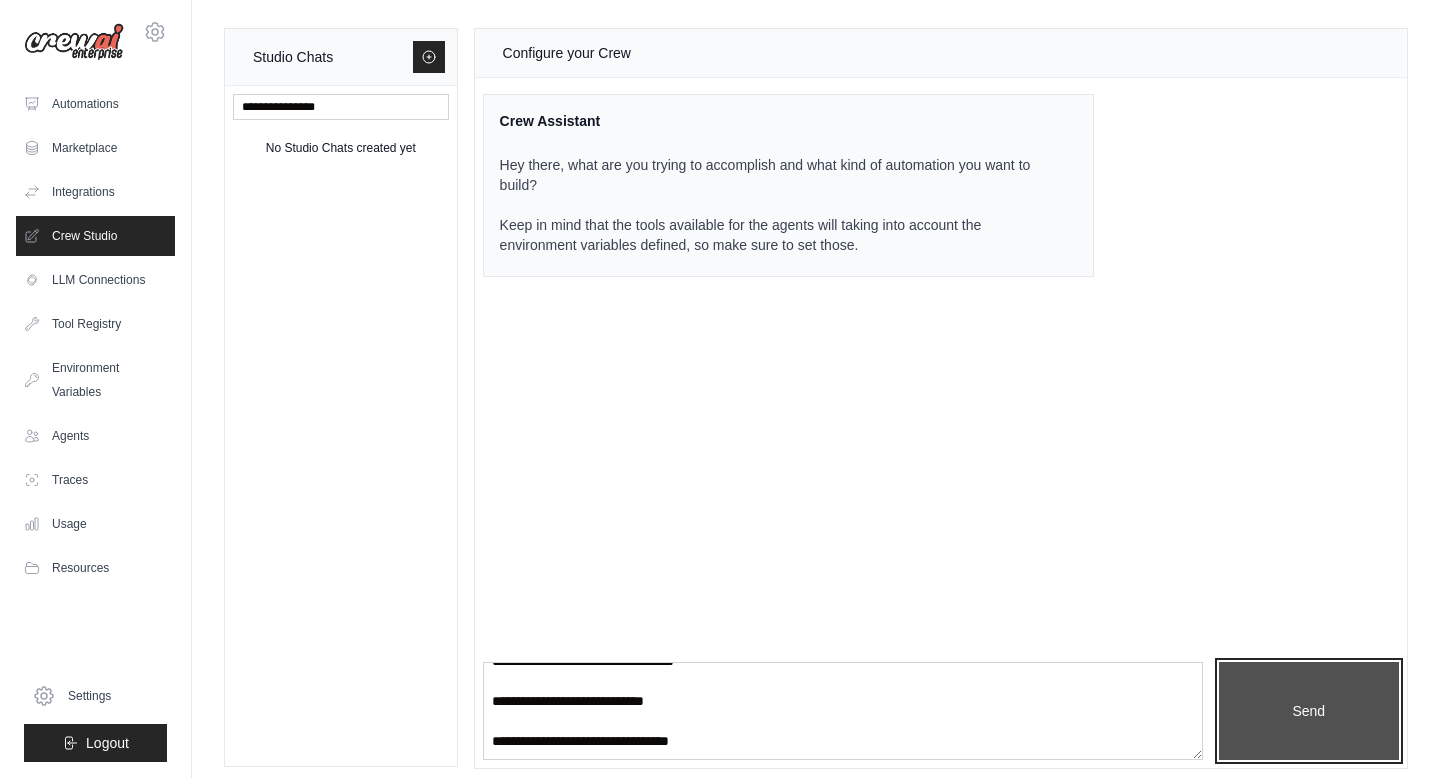 click on "Send" at bounding box center (1309, 711) 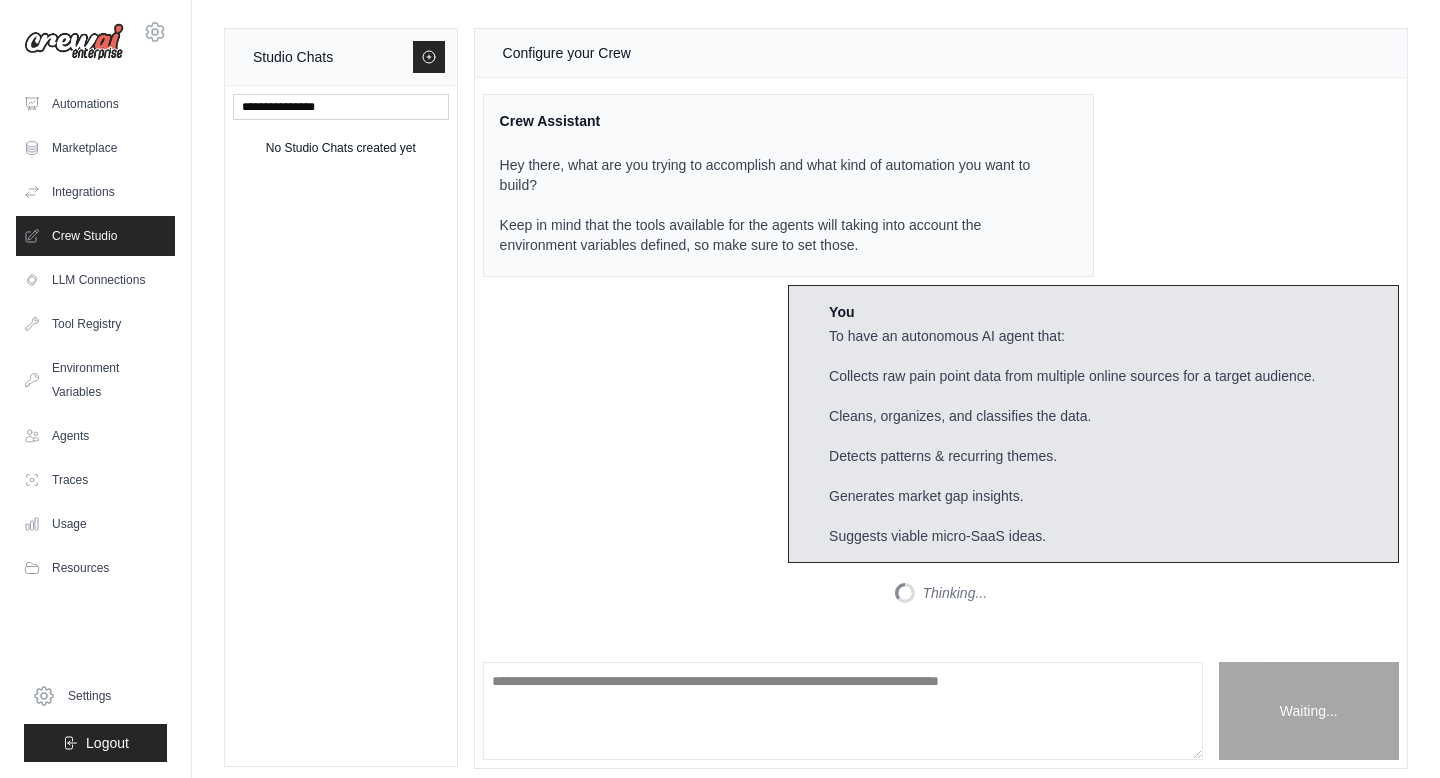scroll, scrollTop: 0, scrollLeft: 0, axis: both 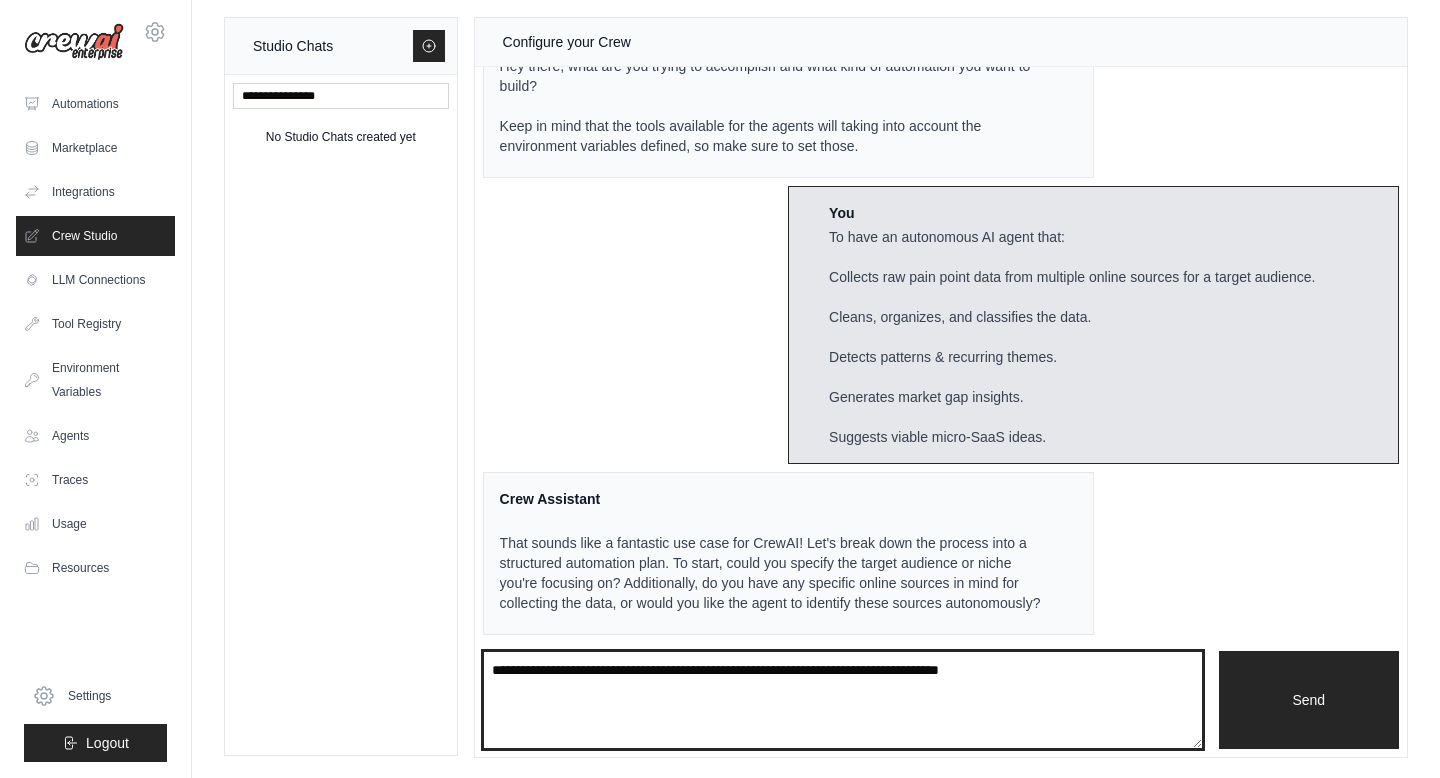 click at bounding box center (843, 700) 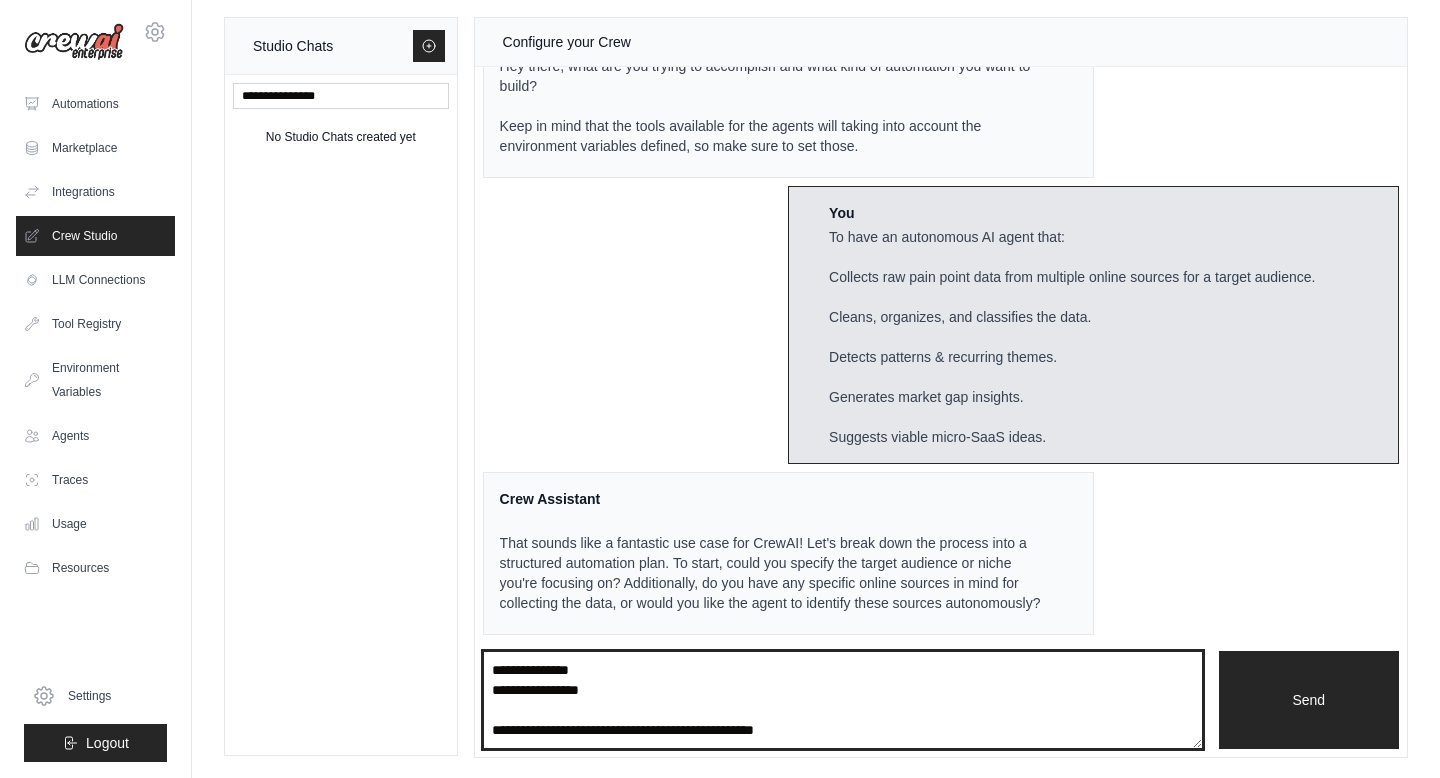 scroll, scrollTop: 310, scrollLeft: 0, axis: vertical 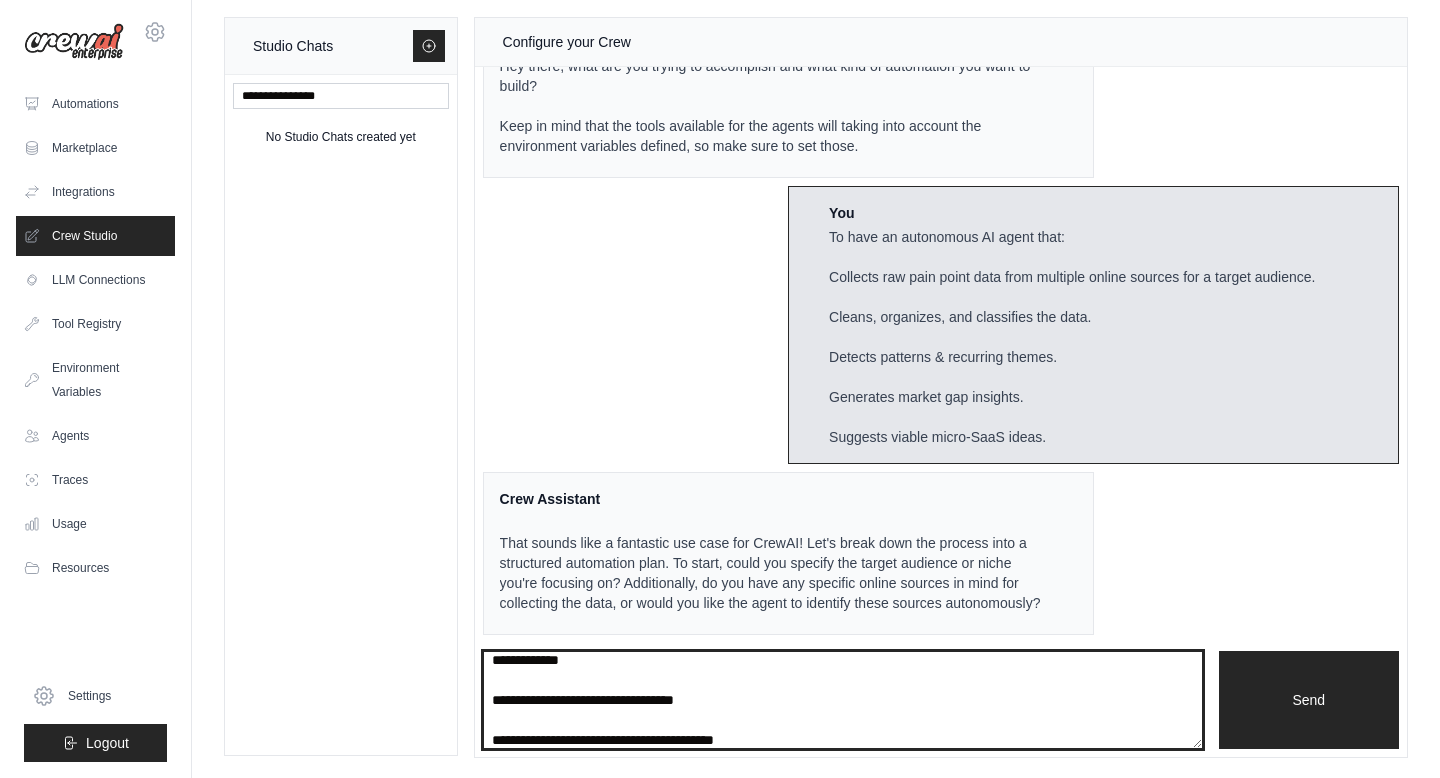 type on "**********" 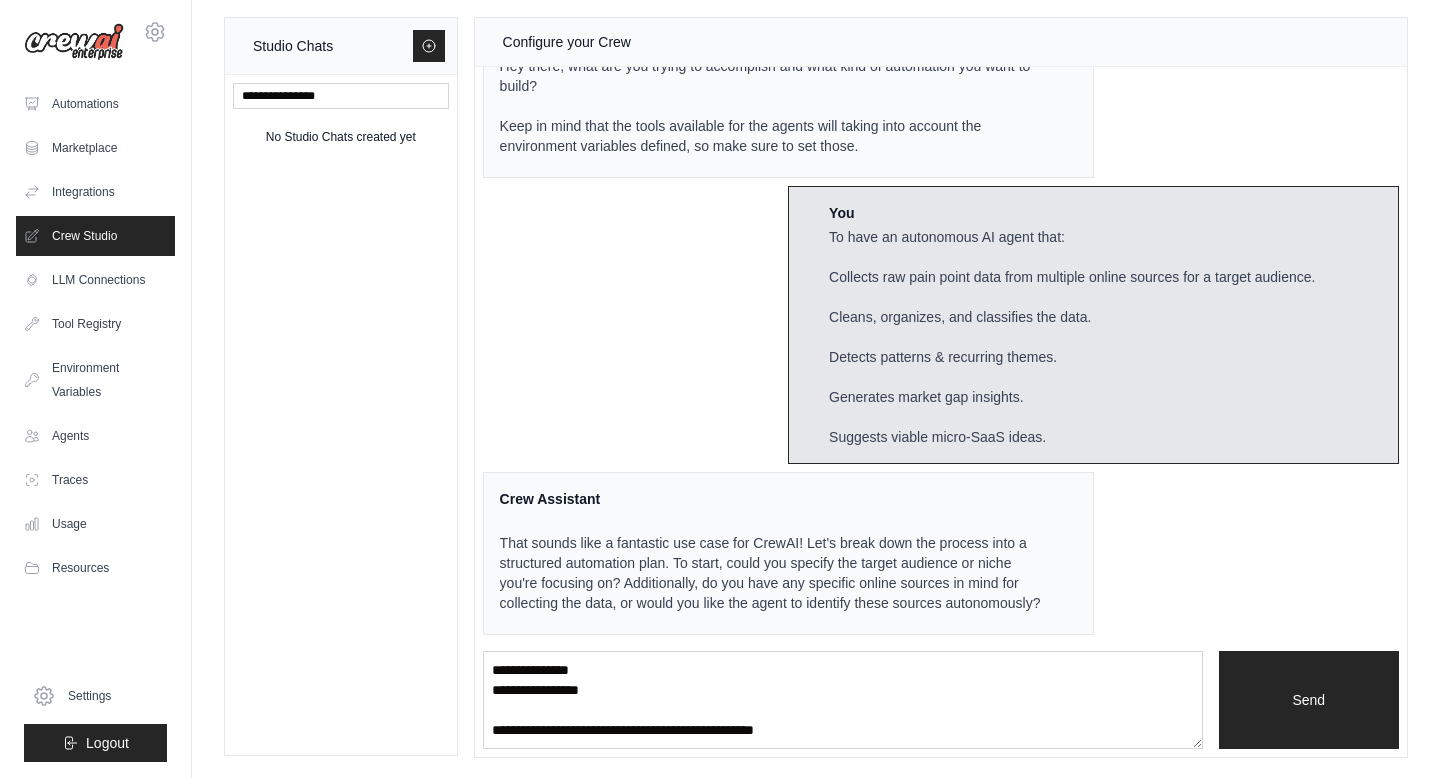 type 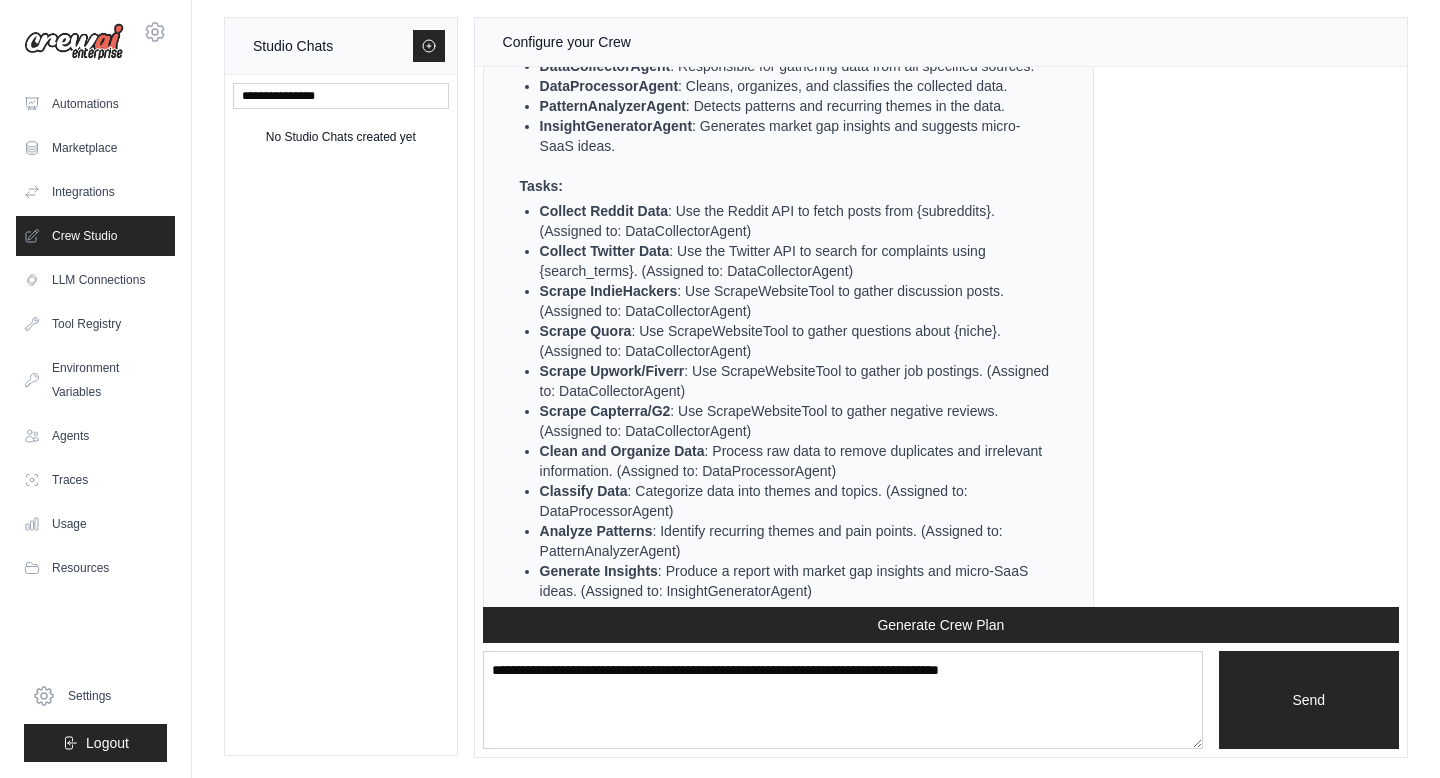 scroll, scrollTop: 1849, scrollLeft: 0, axis: vertical 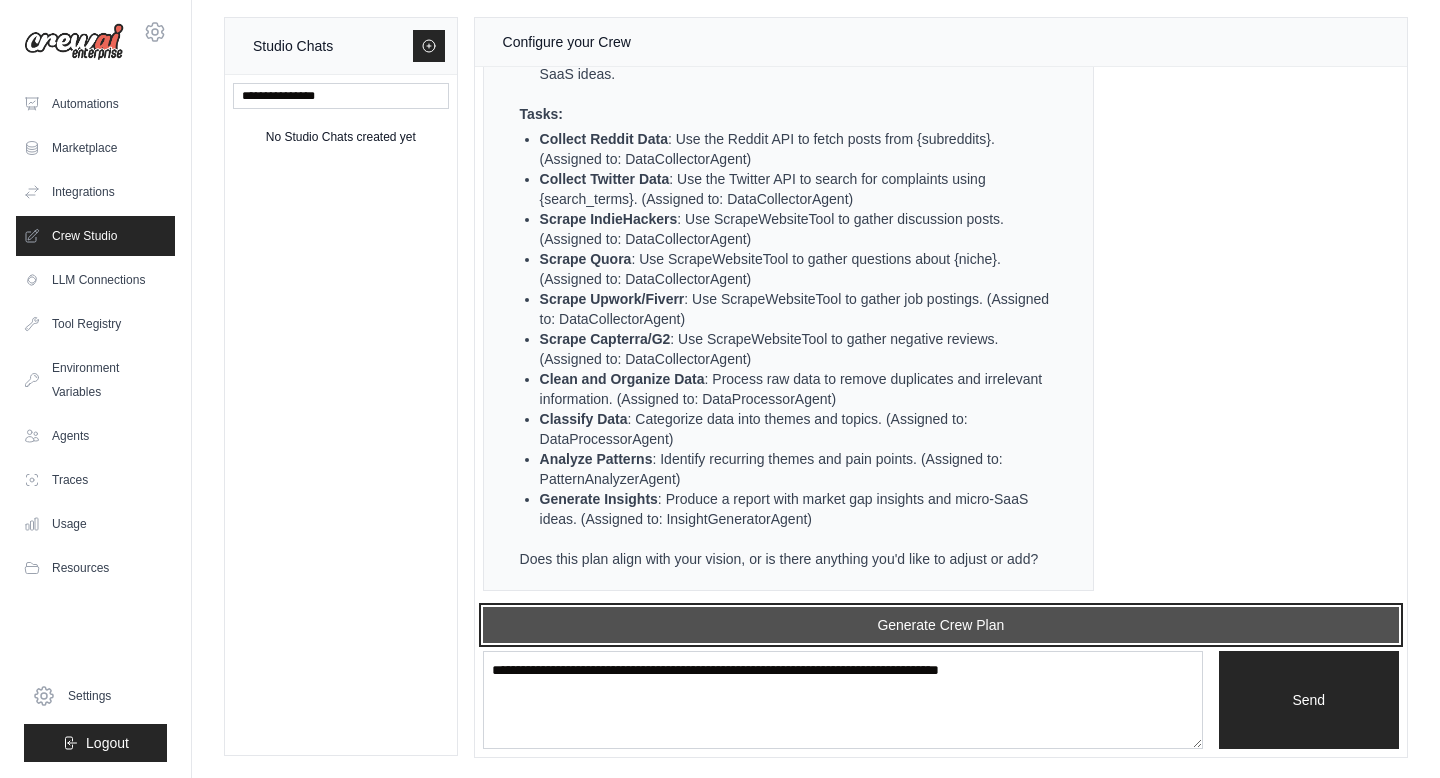 click on "Generate Crew Plan" at bounding box center [941, 625] 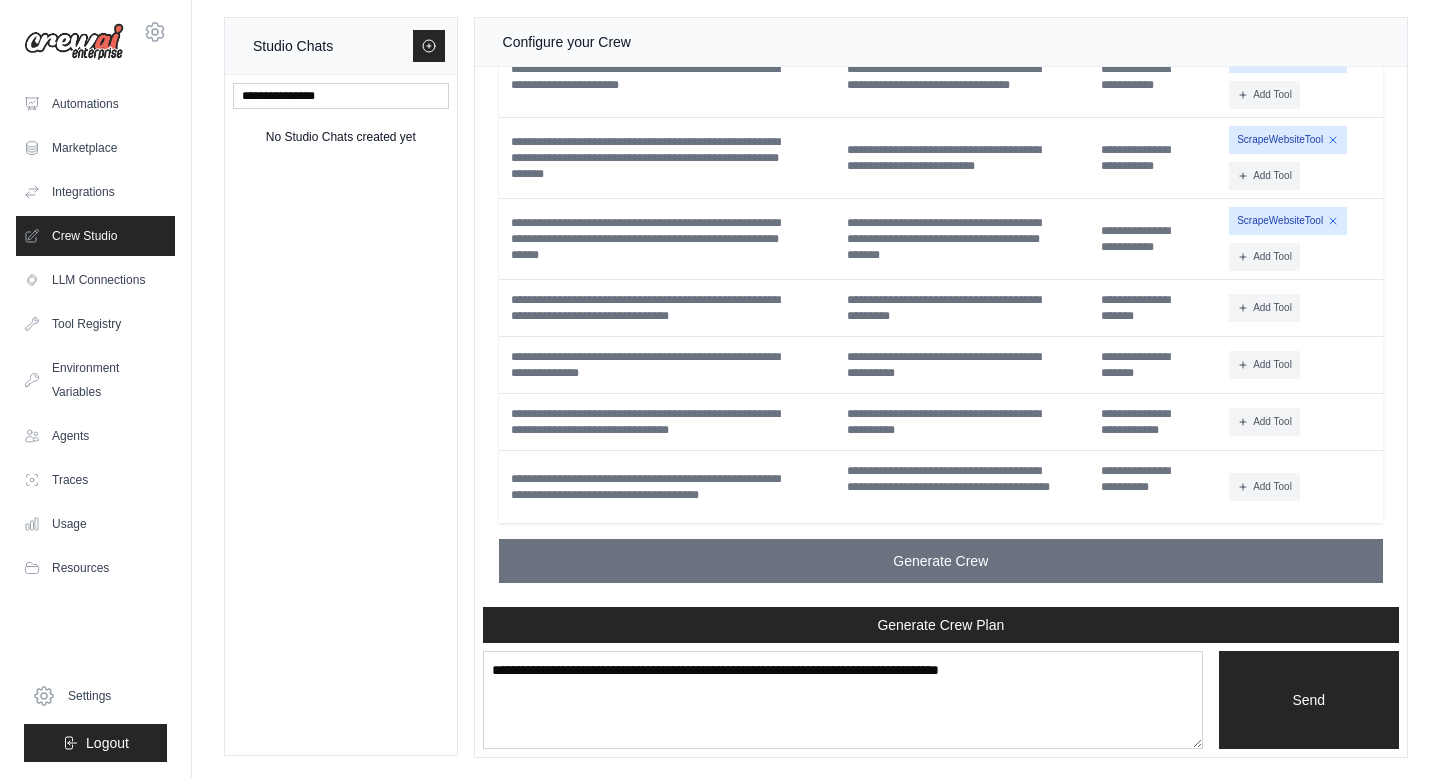scroll, scrollTop: 3420, scrollLeft: 0, axis: vertical 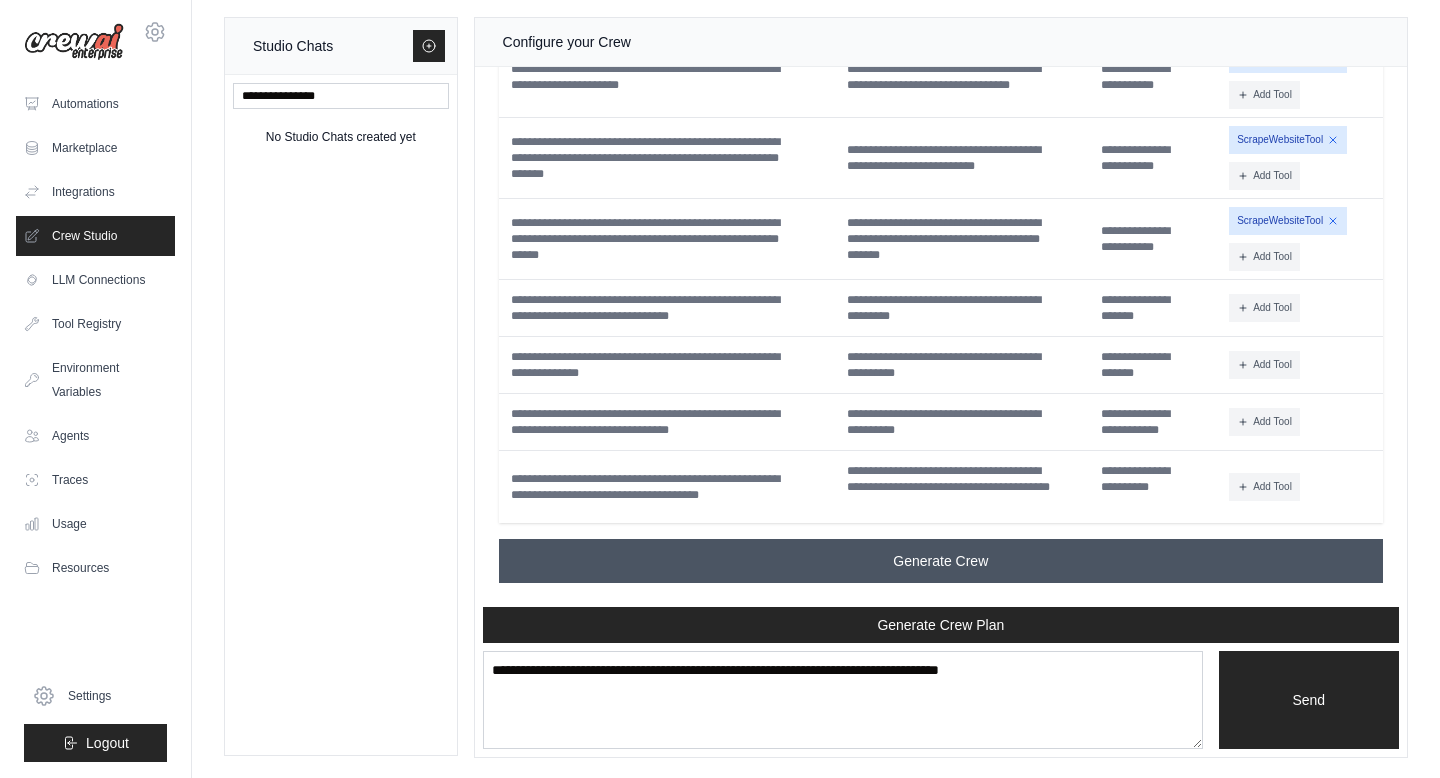 click on "Generate Crew" at bounding box center [940, 561] 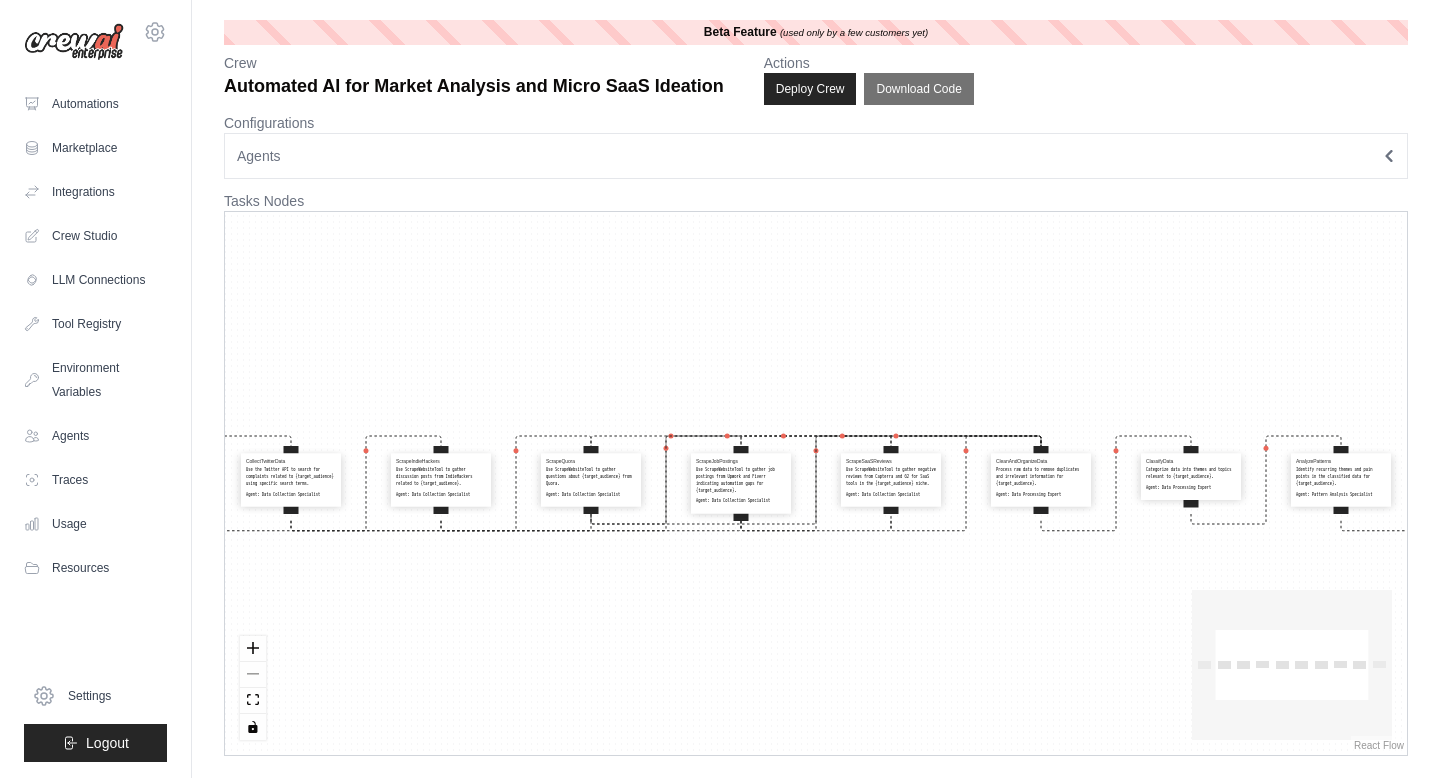 scroll, scrollTop: 0, scrollLeft: 0, axis: both 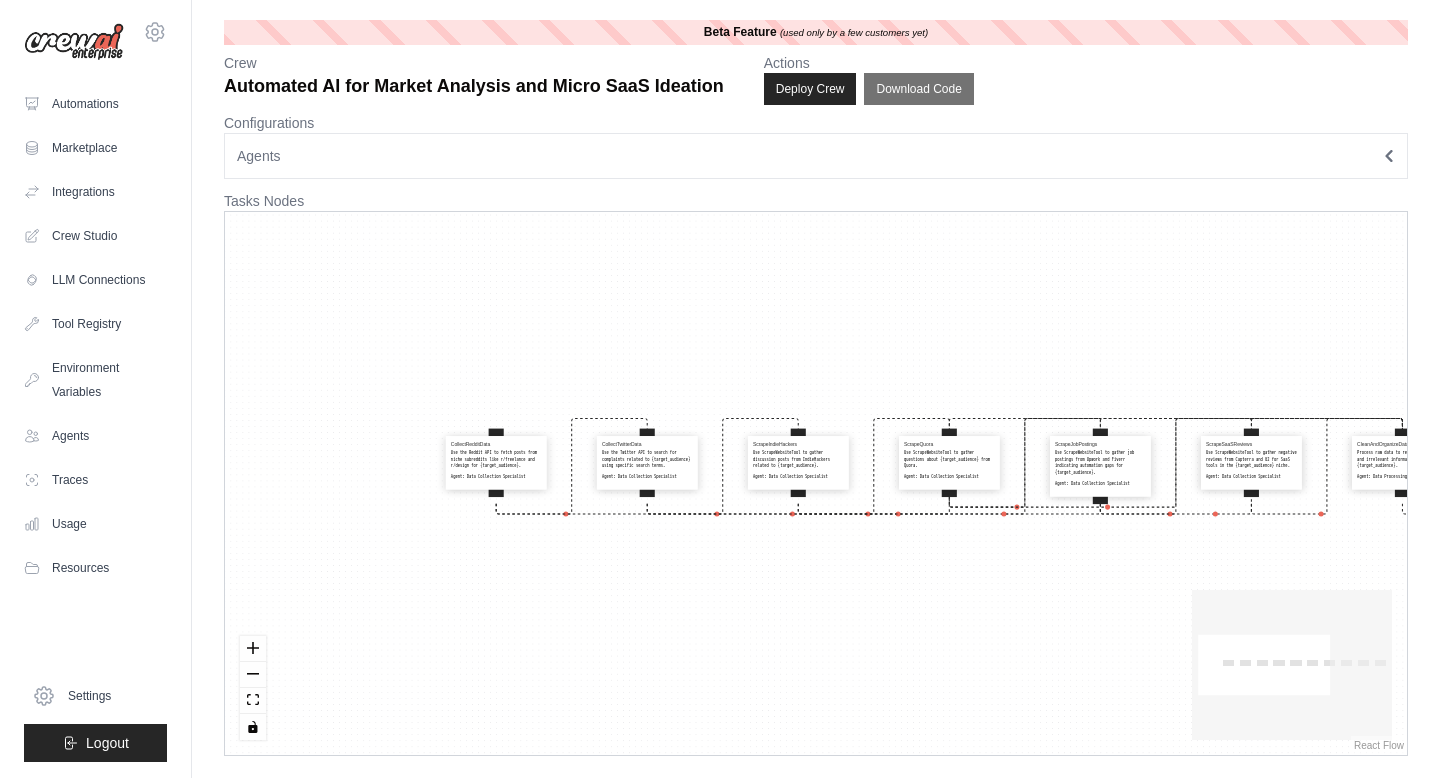 drag, startPoint x: 768, startPoint y: 367, endPoint x: 1128, endPoint y: 352, distance: 360.31238 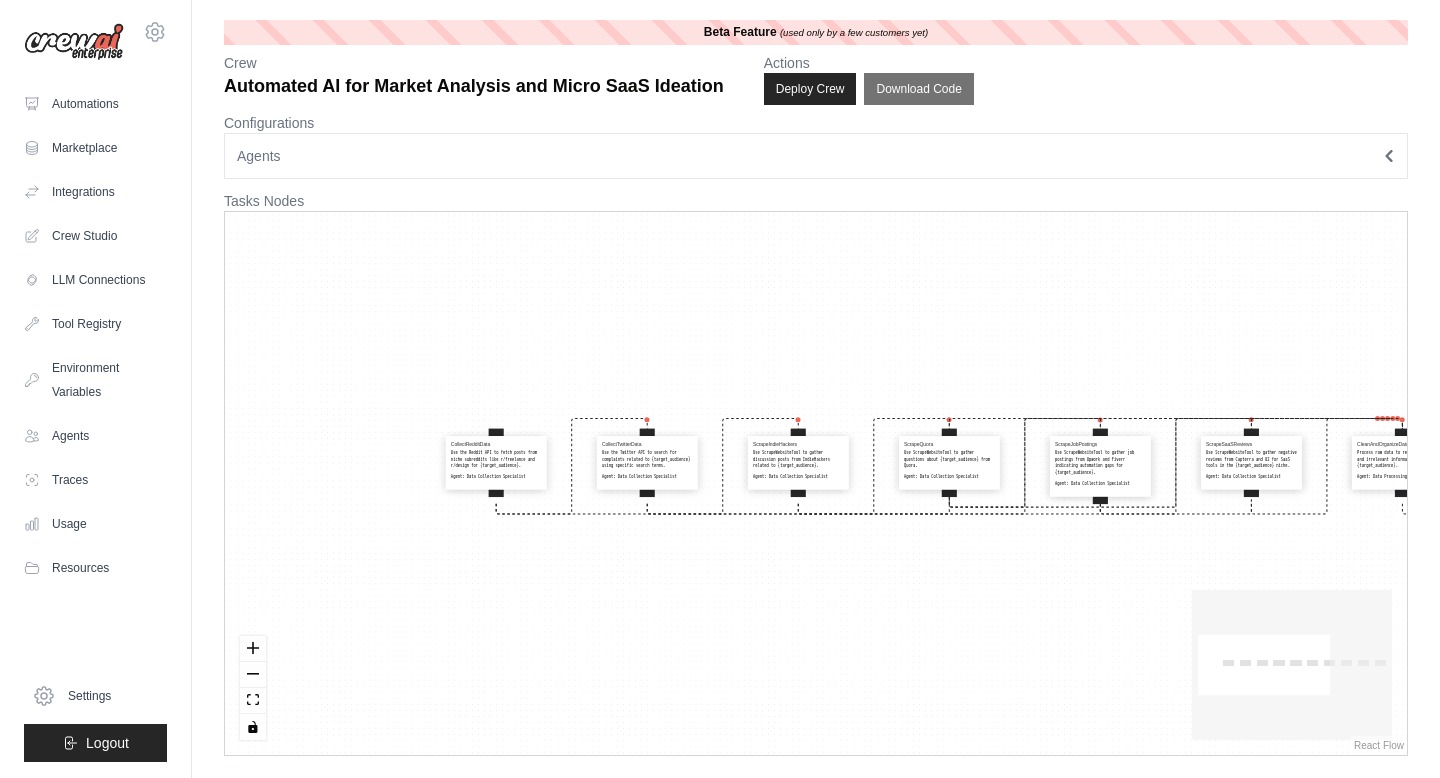 click on "CollectRedditData Use the Reddit API to fetch posts from niche subreddits like r/freelance and r/design for {target_audience}. Agent:   Data Collection Specialist CollectTwitterData Use the Twitter API to search for complaints related to {target_audience} using specific search terms. Agent:   Data Collection Specialist ScrapeIndieHackers Use ScrapeWebsiteTool to gather discussion posts from IndieHackers related to {target_audience}. Agent:   Data Collection Specialist ScrapeQuora Use ScrapeWebsiteTool to gather questions about {target_audience} from Quora. Agent:   Data Collection Specialist ScrapeJobPostings Use ScrapeWebsiteTool to gather job postings from Upwork and Fiverr indicating automation gaps for {target_audience}. Agent:   Data Collection Specialist ScrapeSaaSReviews Use ScrapeWebsiteTool to gather negative reviews from Capterra and G2 for SaaS tools in the {target_audience} niche. Agent:   Data Collection Specialist CleanAndOrganizeData Agent:   Data Processing Expert ClassifyData Agent:   Agent:" at bounding box center [816, 483] 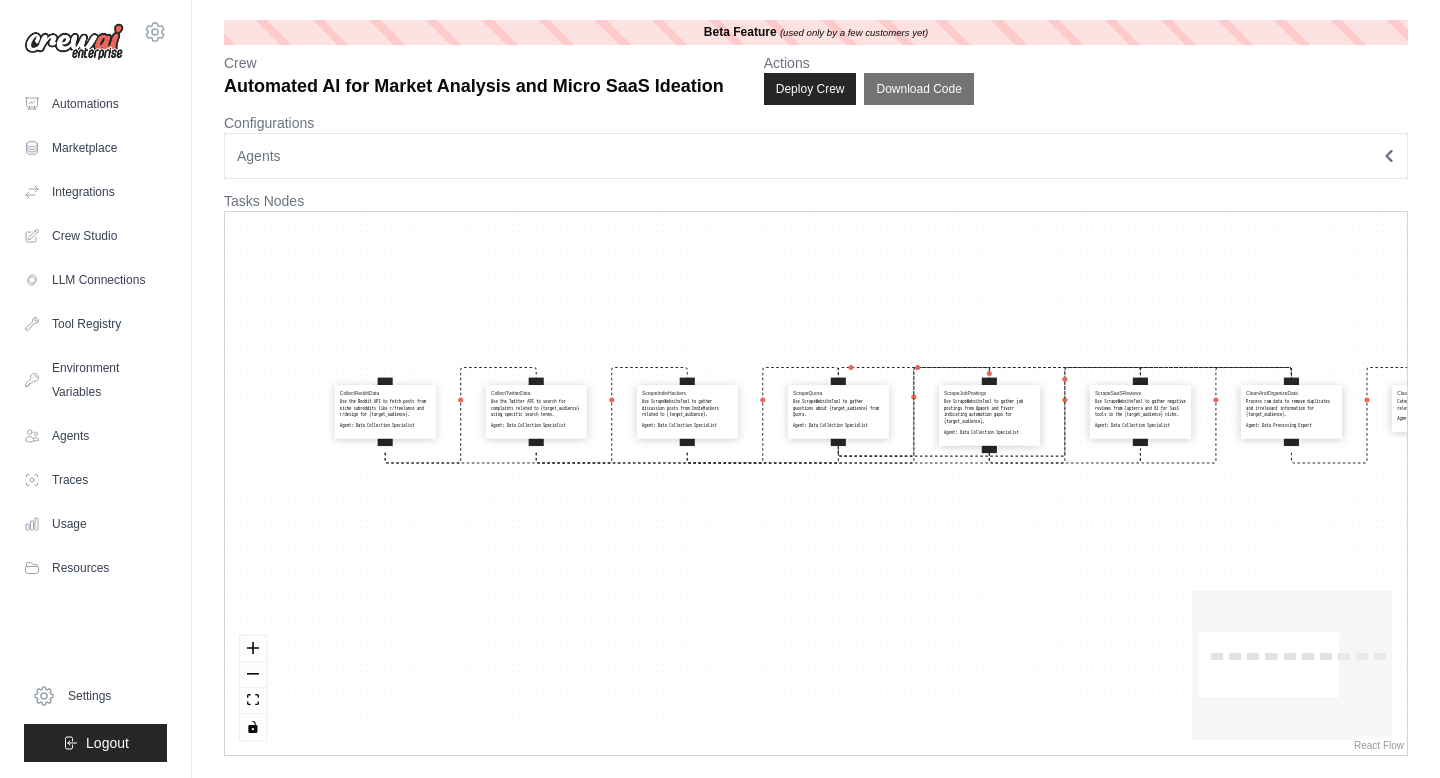 drag, startPoint x: 913, startPoint y: 259, endPoint x: 784, endPoint y: 192, distance: 145.36162 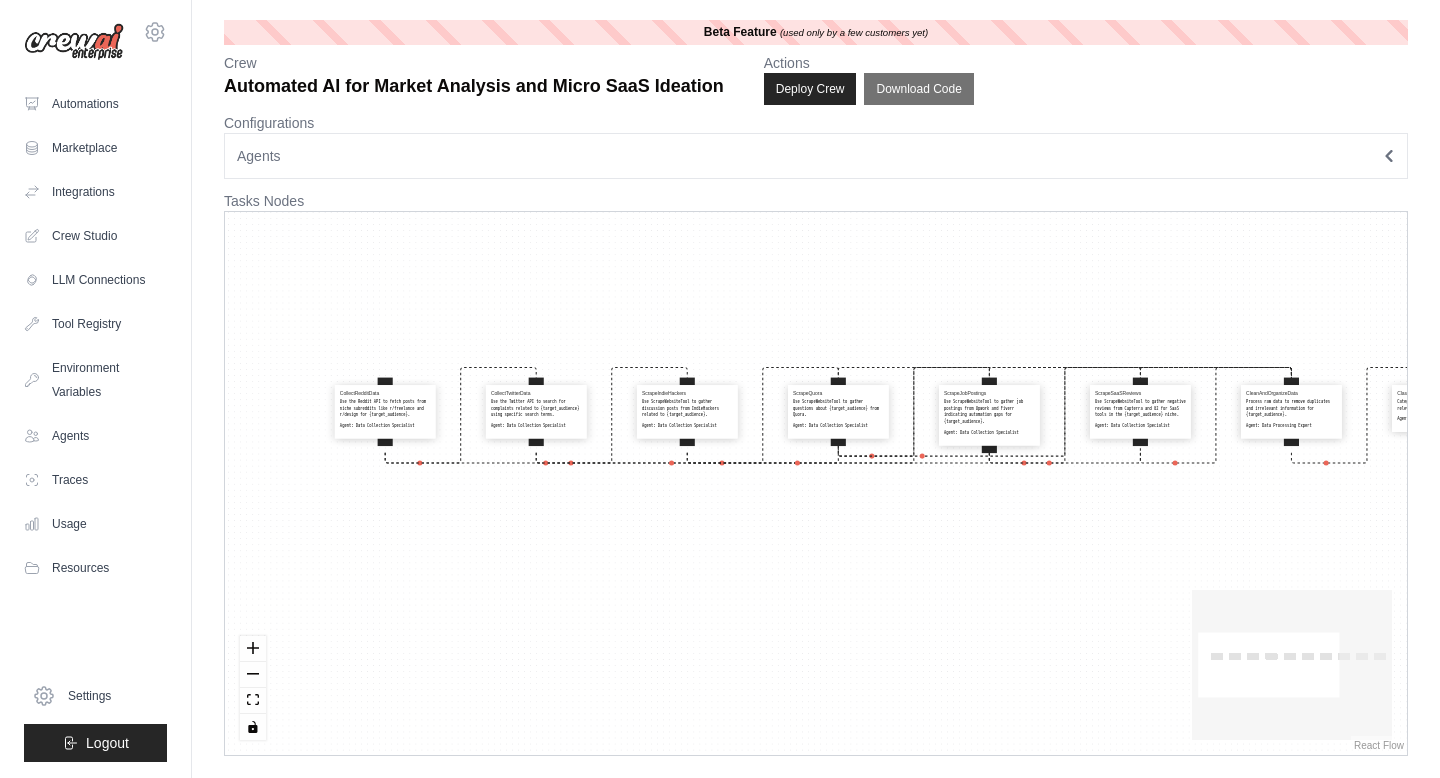 click on "**********" at bounding box center (816, 388) 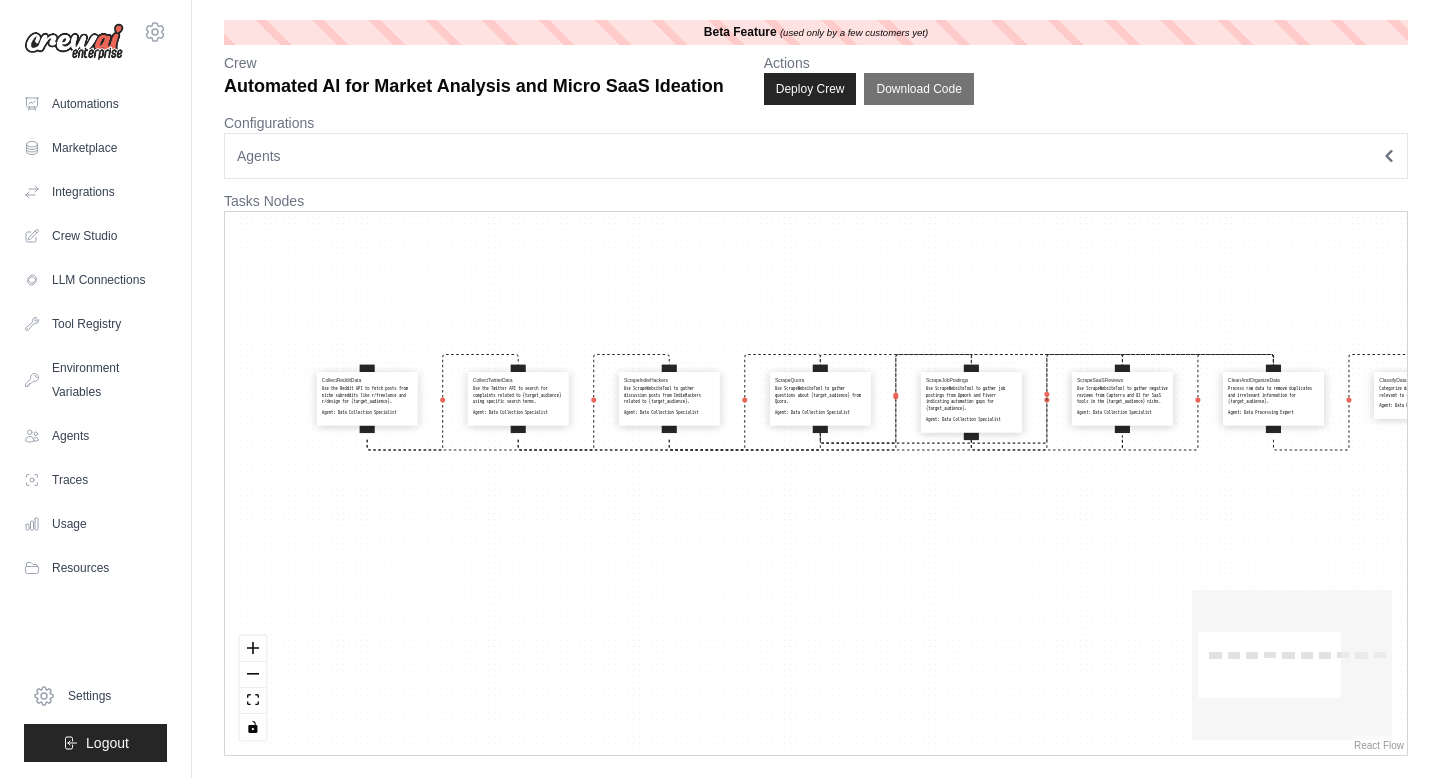 click on "Agents" at bounding box center [816, 156] 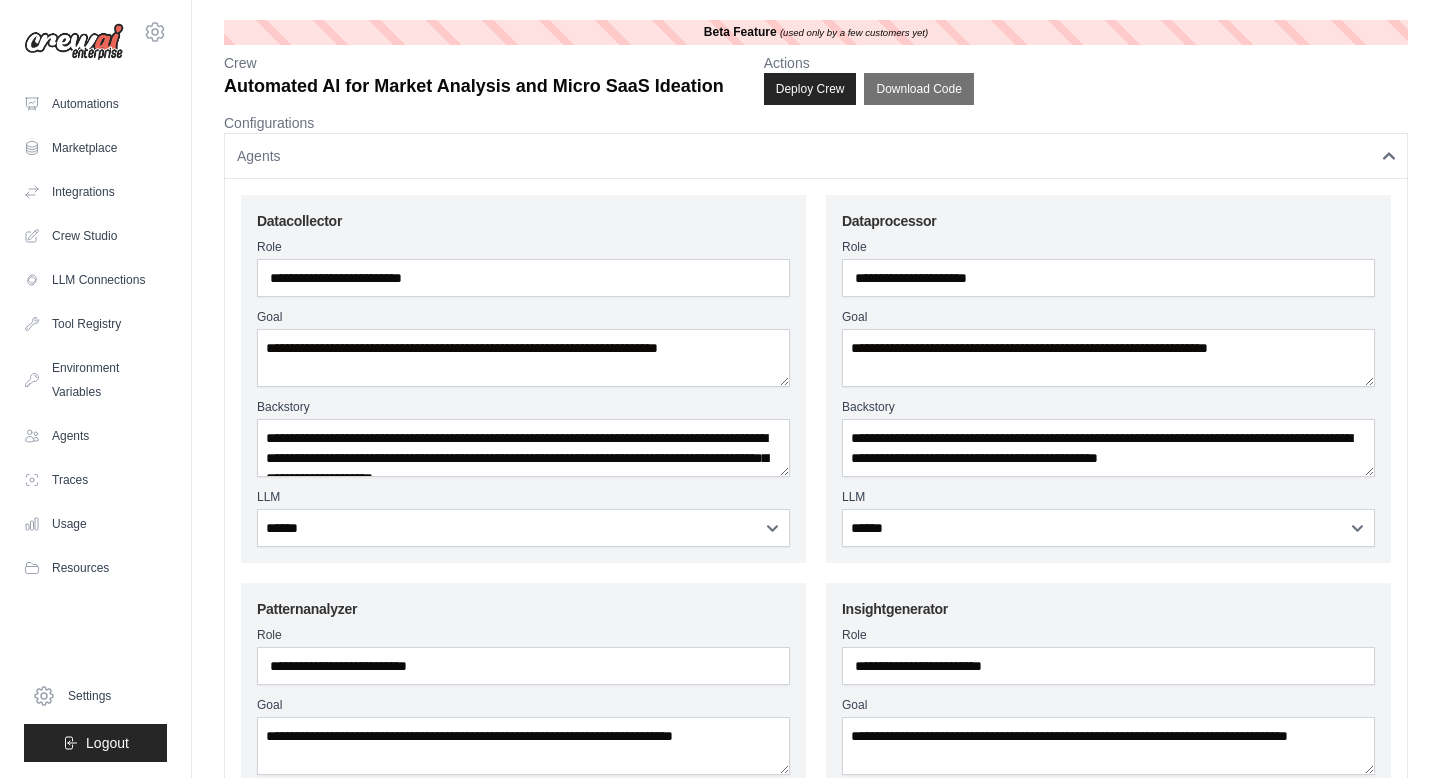 click on "Agents" at bounding box center (816, 156) 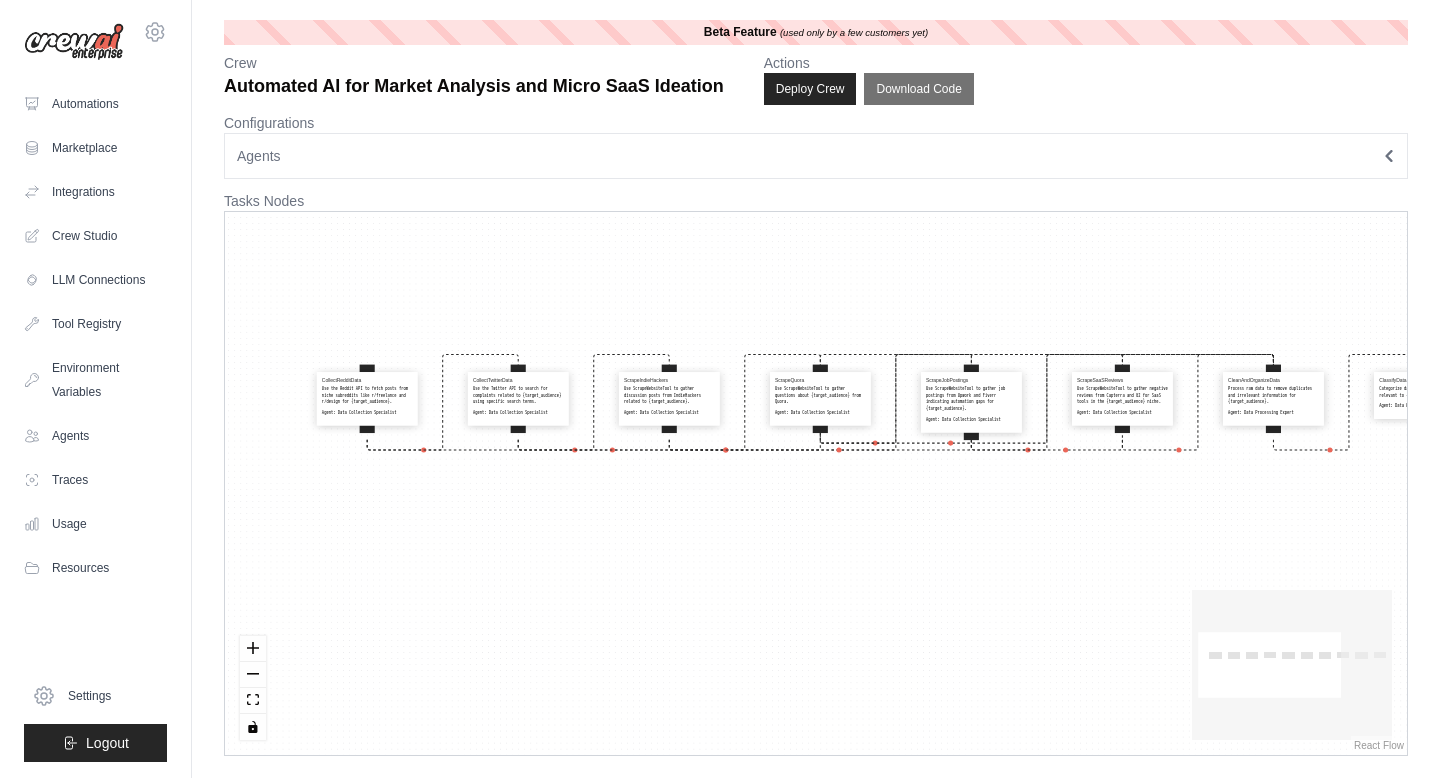 click on "Agents" at bounding box center (816, 156) 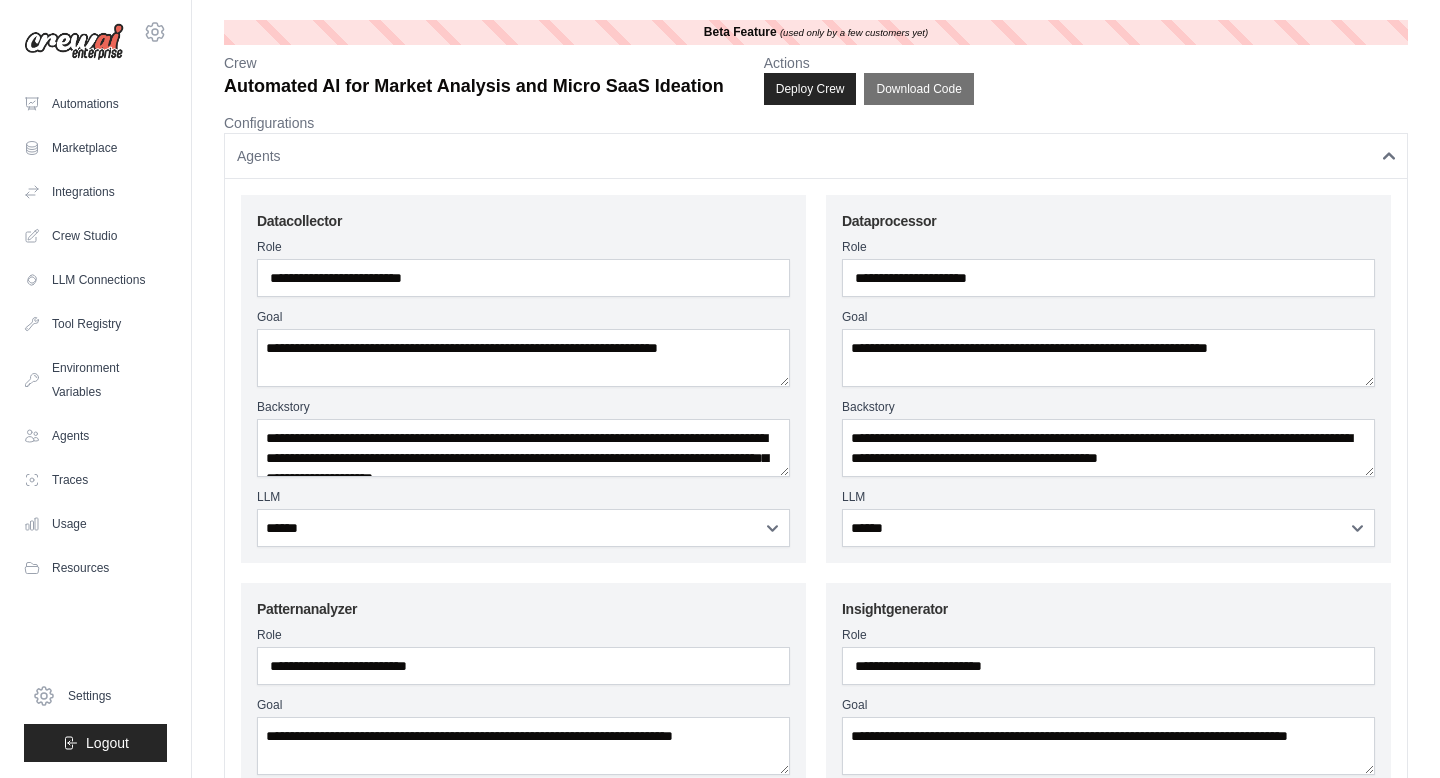 click on "Agents" at bounding box center [816, 156] 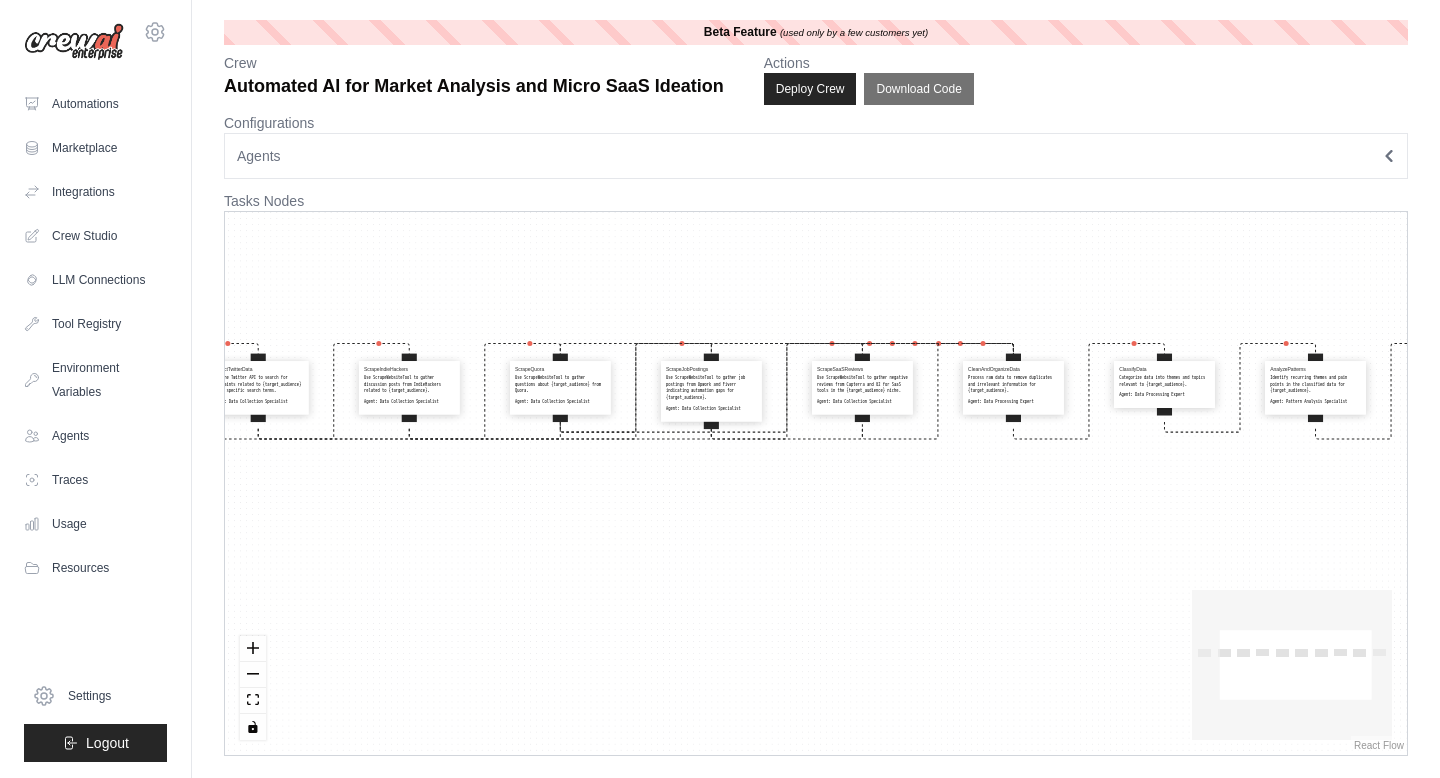 drag, startPoint x: 746, startPoint y: 495, endPoint x: 483, endPoint y: 483, distance: 263.27362 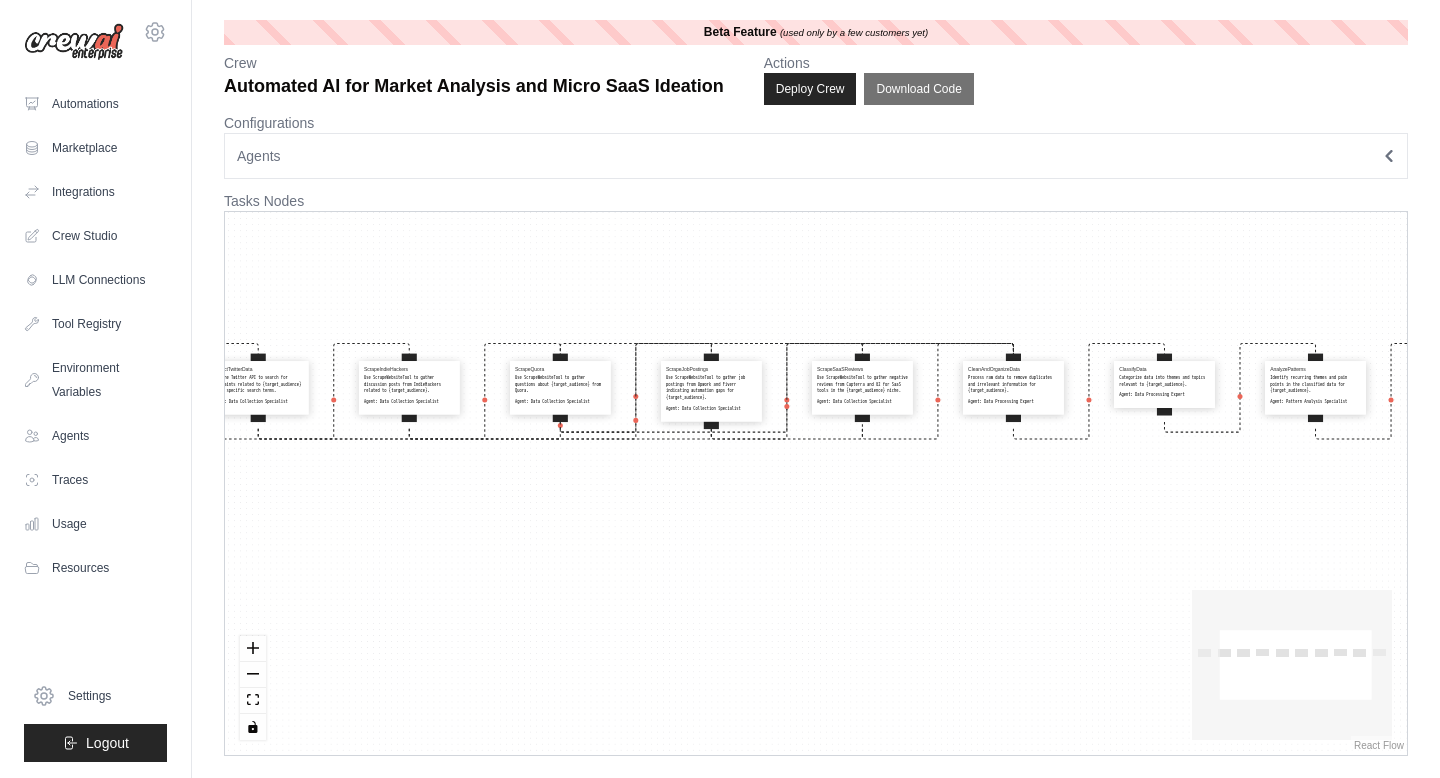 click on "CollectRedditData Use the Reddit API to fetch posts from niche subreddits like r/freelance and r/design for {target_audience}. Agent:   Data Collection Specialist CollectTwitterData Use the Twitter API to search for complaints related to {target_audience} using specific search terms. Agent:   Data Collection Specialist ScrapeIndieHackers Use ScrapeWebsiteTool to gather discussion posts from IndieHackers related to {target_audience}. Agent:   Data Collection Specialist ScrapeQuora Use ScrapeWebsiteTool to gather questions about {target_audience} from Quora. Agent:   Data Collection Specialist ScrapeJobPostings Use ScrapeWebsiteTool to gather job postings from Upwork and Fiverr indicating automation gaps for {target_audience}. Agent:   Data Collection Specialist ScrapeSaaSReviews Use ScrapeWebsiteTool to gather negative reviews from Capterra and G2 for SaaS tools in the {target_audience} niche. Agent:   Data Collection Specialist CleanAndOrganizeData Agent:   Data Processing Expert ClassifyData Agent:   Agent:" at bounding box center (816, 483) 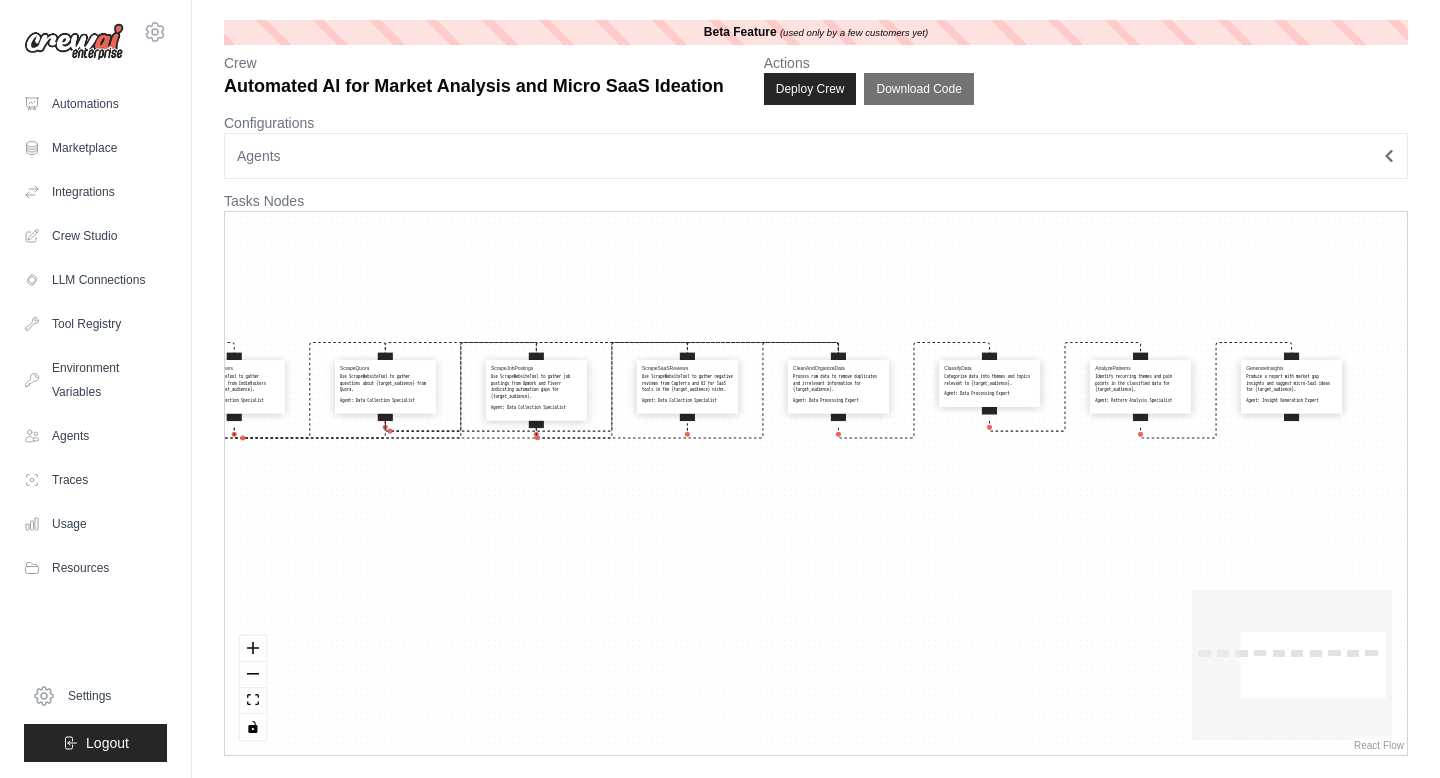 drag, startPoint x: 662, startPoint y: 515, endPoint x: 439, endPoint y: 514, distance: 223.00224 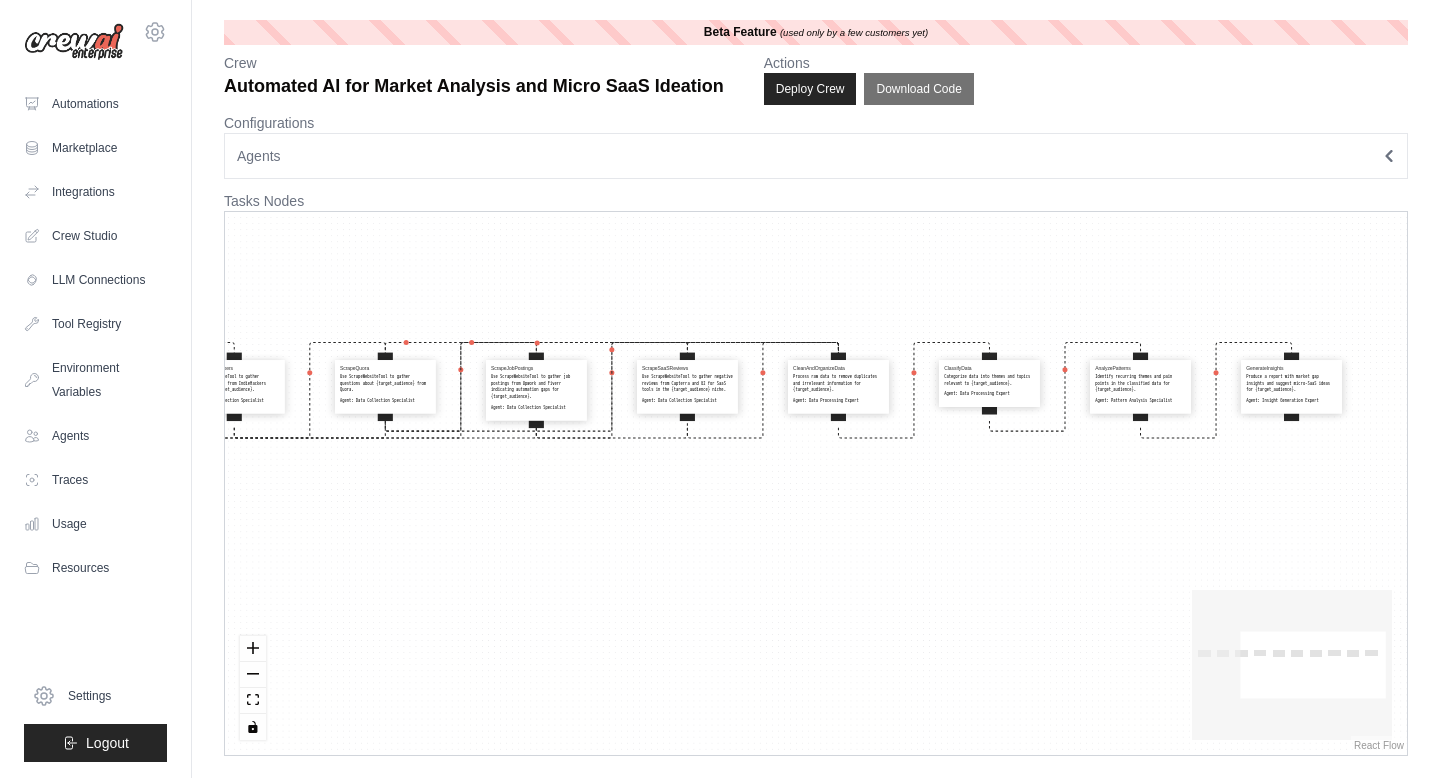 click on "CollectRedditData Use the Reddit API to fetch posts from niche subreddits like r/freelance and r/design for {target_audience}. Agent:   Data Collection Specialist CollectTwitterData Use the Twitter API to search for complaints related to {target_audience} using specific search terms. Agent:   Data Collection Specialist ScrapeIndieHackers Use ScrapeWebsiteTool to gather discussion posts from IndieHackers related to {target_audience}. Agent:   Data Collection Specialist ScrapeQuora Use ScrapeWebsiteTool to gather questions about {target_audience} from Quora. Agent:   Data Collection Specialist ScrapeJobPostings Use ScrapeWebsiteTool to gather job postings from Upwork and Fiverr indicating automation gaps for {target_audience}. Agent:   Data Collection Specialist ScrapeSaaSReviews Use ScrapeWebsiteTool to gather negative reviews from Capterra and G2 for SaaS tools in the {target_audience} niche. Agent:   Data Collection Specialist CleanAndOrganizeData Agent:   Data Processing Expert ClassifyData Agent:   Agent:" at bounding box center (816, 483) 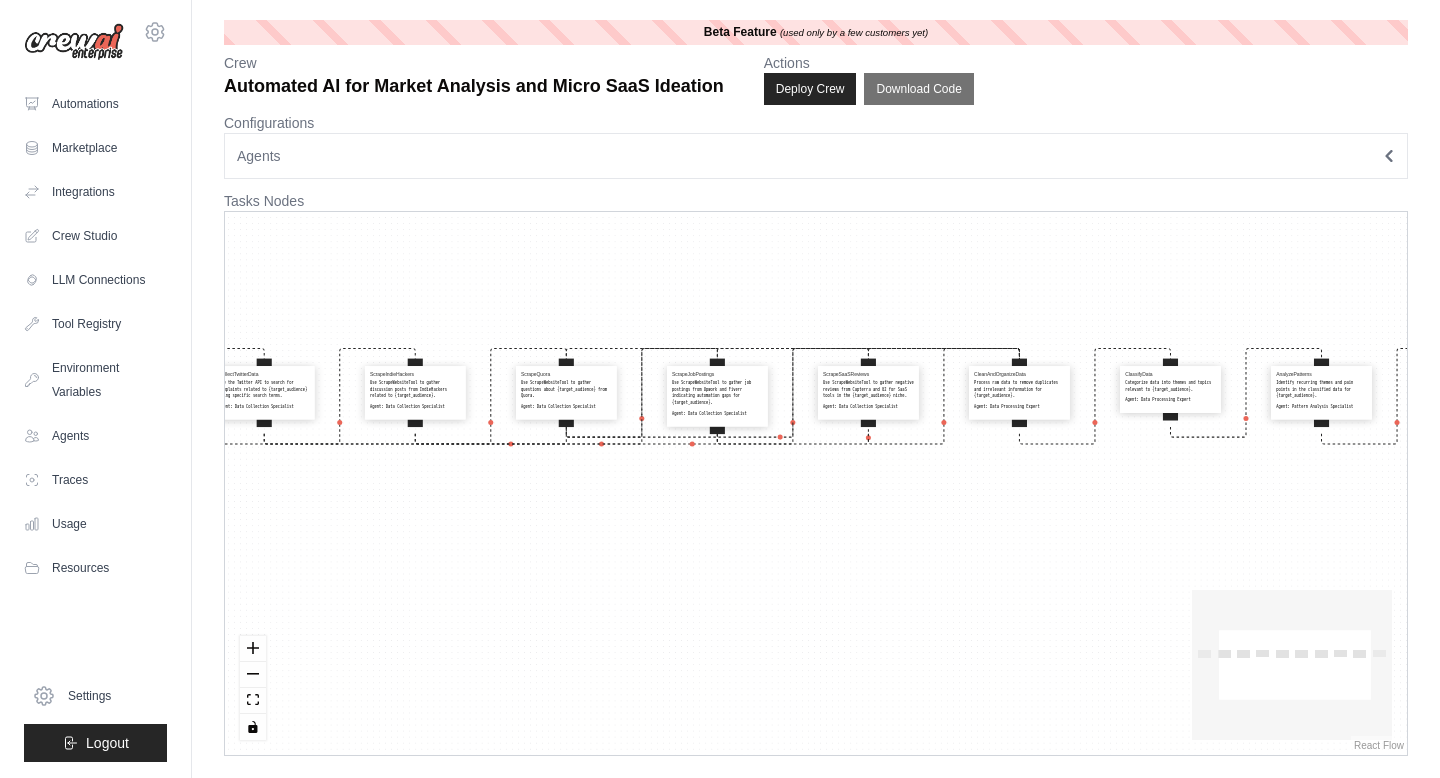 drag, startPoint x: 468, startPoint y: 526, endPoint x: 828, endPoint y: 513, distance: 360.23465 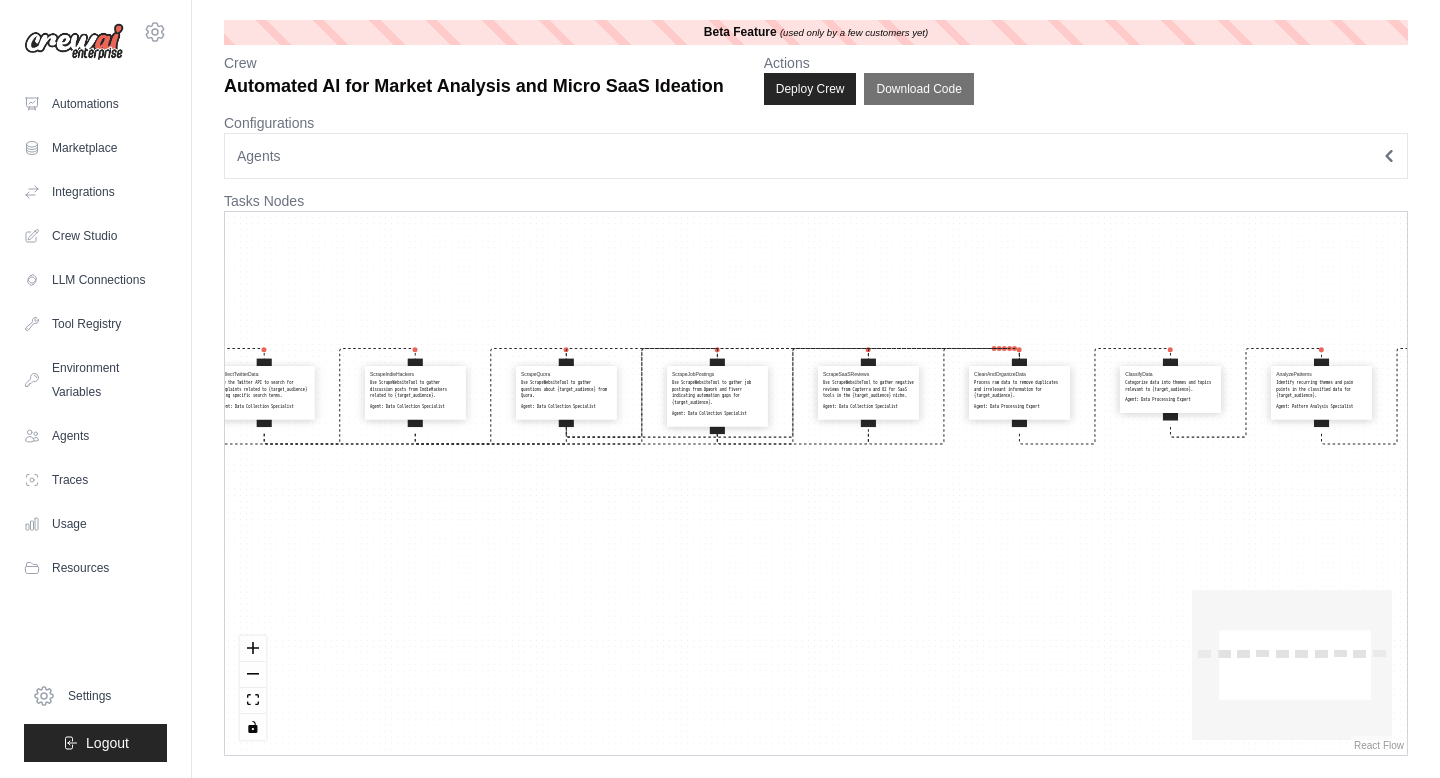 click on "CollectRedditData Use the Reddit API to fetch posts from niche subreddits like r/freelance and r/design for {target_audience}. Agent:   Data Collection Specialist CollectTwitterData Use the Twitter API to search for complaints related to {target_audience} using specific search terms. Agent:   Data Collection Specialist ScrapeIndieHackers Use ScrapeWebsiteTool to gather discussion posts from IndieHackers related to {target_audience}. Agent:   Data Collection Specialist ScrapeQuora Use ScrapeWebsiteTool to gather questions about {target_audience} from Quora. Agent:   Data Collection Specialist ScrapeJobPostings Use ScrapeWebsiteTool to gather job postings from Upwork and Fiverr indicating automation gaps for {target_audience}. Agent:   Data Collection Specialist ScrapeSaaSReviews Use ScrapeWebsiteTool to gather negative reviews from Capterra and G2 for SaaS tools in the {target_audience} niche. Agent:   Data Collection Specialist CleanAndOrganizeData Agent:   Data Processing Expert ClassifyData Agent:   Agent:" at bounding box center [816, 483] 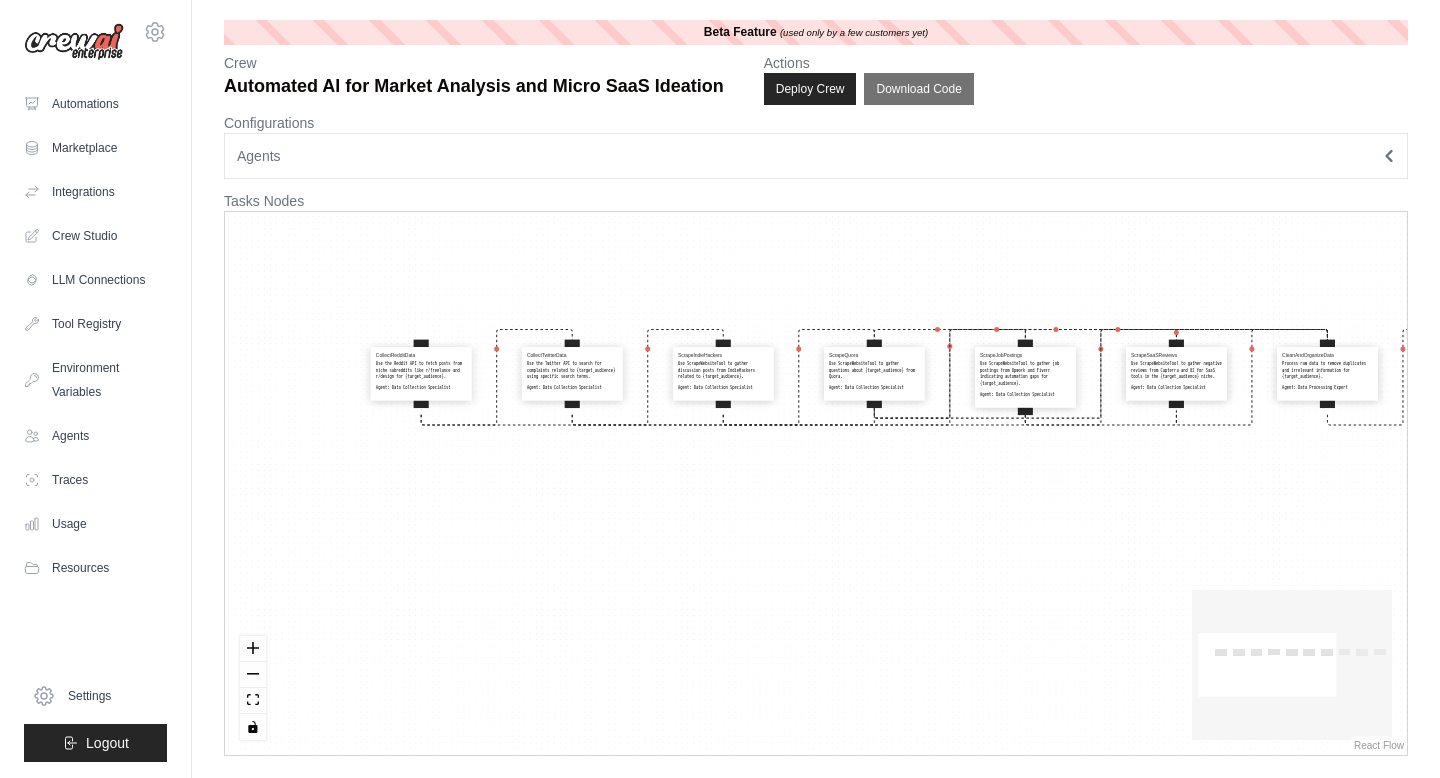 drag, startPoint x: 828, startPoint y: 513, endPoint x: 1015, endPoint y: 515, distance: 187.0107 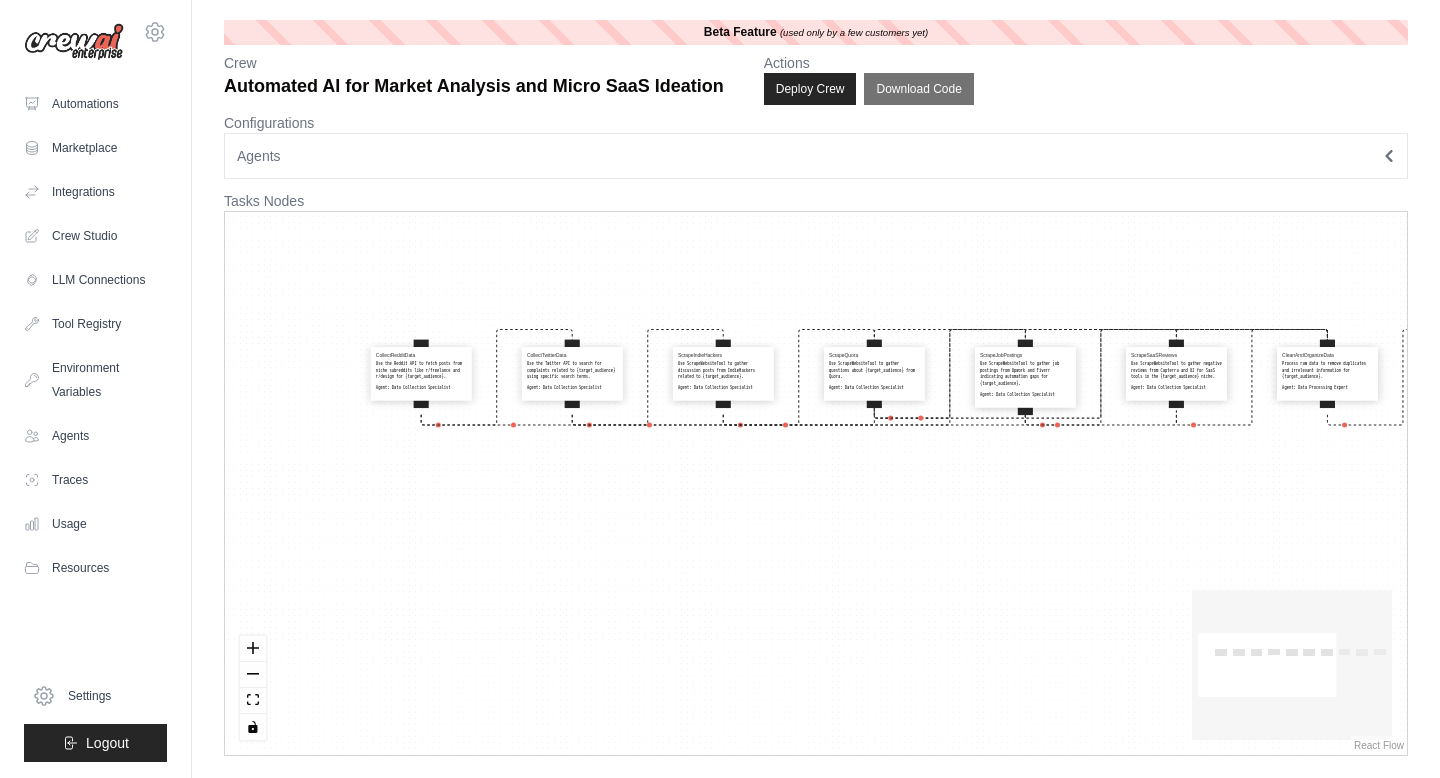 click on "CollectRedditData Use the Reddit API to fetch posts from niche subreddits like r/freelance and r/design for {target_audience}. Agent:   Data Collection Specialist CollectTwitterData Use the Twitter API to search for complaints related to {target_audience} using specific search terms. Agent:   Data Collection Specialist ScrapeIndieHackers Use ScrapeWebsiteTool to gather discussion posts from IndieHackers related to {target_audience}. Agent:   Data Collection Specialist ScrapeQuora Use ScrapeWebsiteTool to gather questions about {target_audience} from Quora. Agent:   Data Collection Specialist ScrapeJobPostings Use ScrapeWebsiteTool to gather job postings from Upwork and Fiverr indicating automation gaps for {target_audience}. Agent:   Data Collection Specialist ScrapeSaaSReviews Use ScrapeWebsiteTool to gather negative reviews from Capterra and G2 for SaaS tools in the {target_audience} niche. Agent:   Data Collection Specialist CleanAndOrganizeData Agent:   Data Processing Expert ClassifyData Agent:   Agent:" at bounding box center [816, 483] 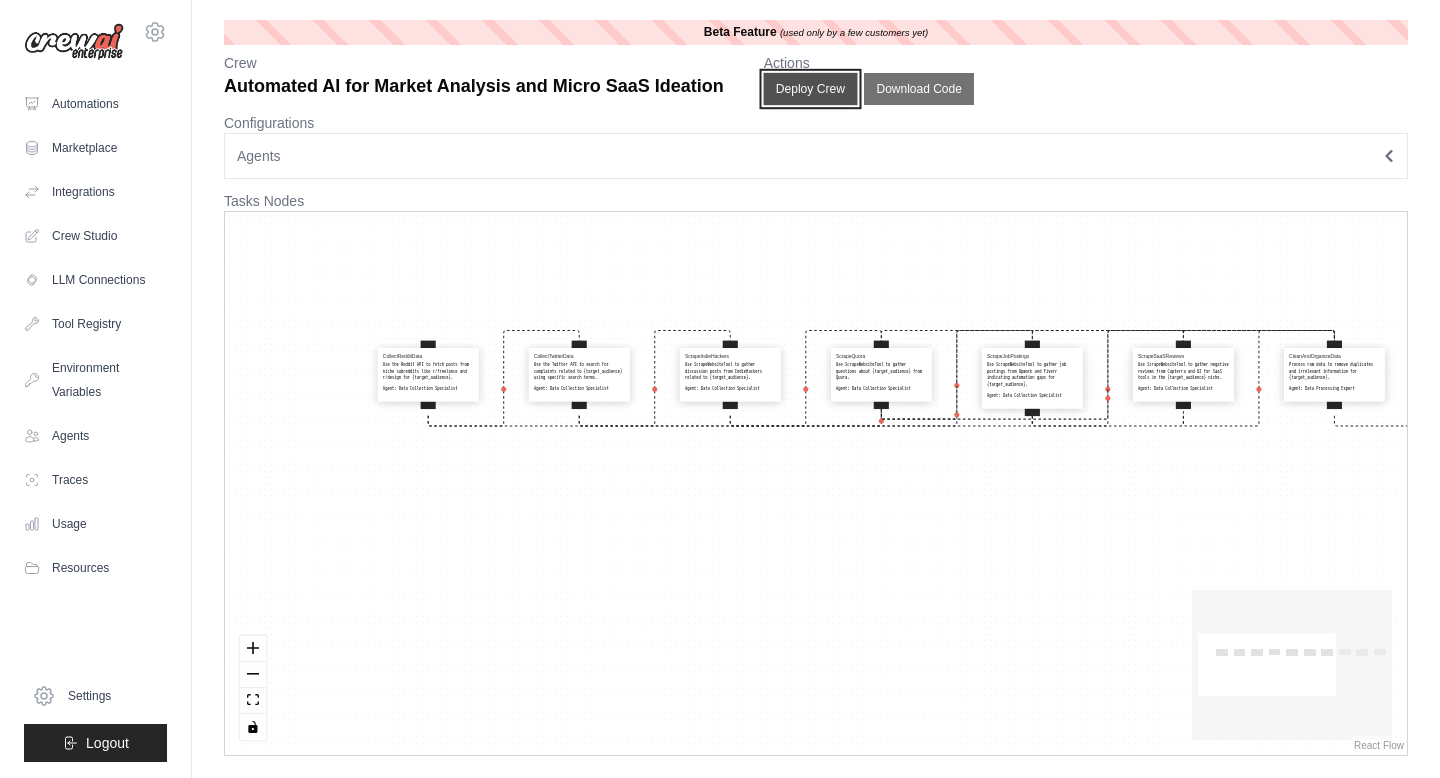 click on "Deploy Crew" at bounding box center [810, 89] 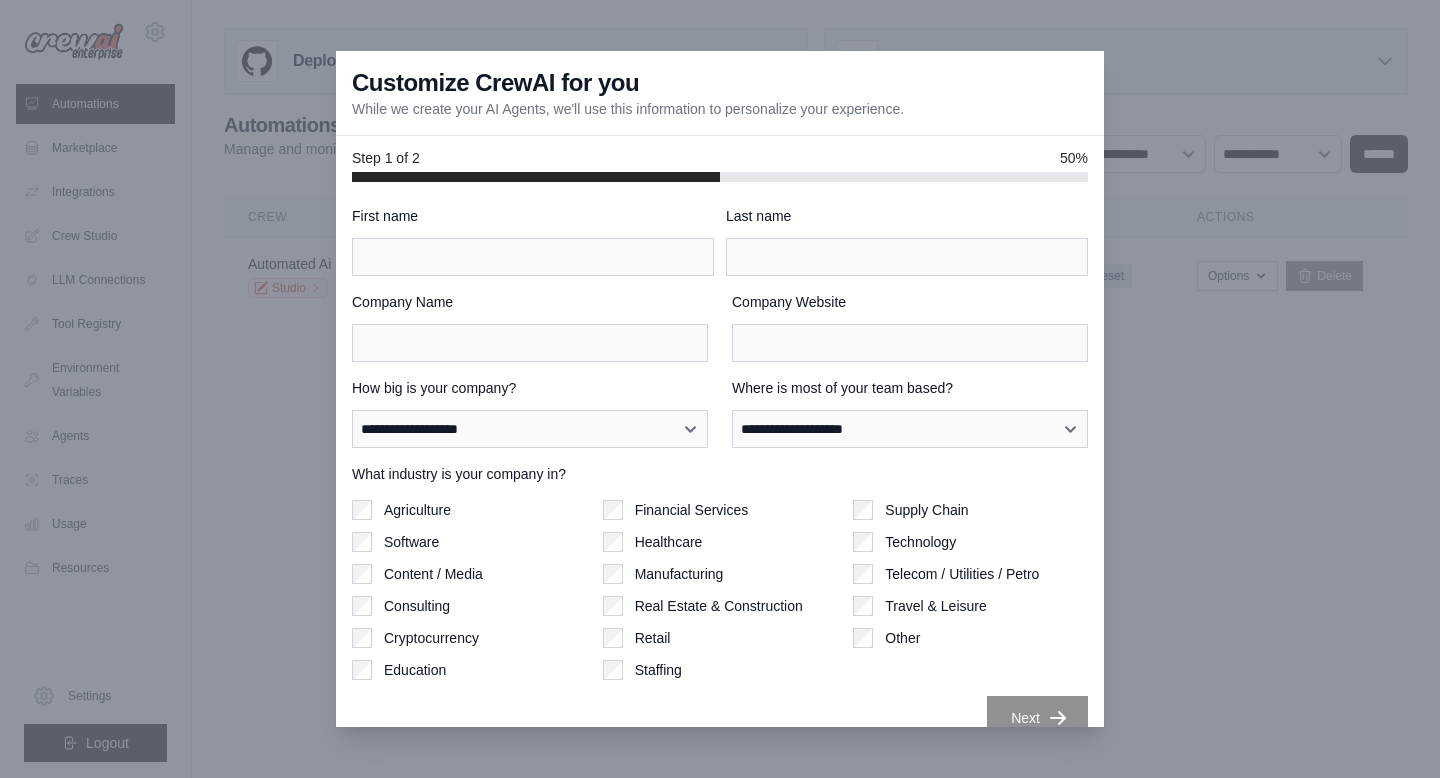 scroll, scrollTop: 0, scrollLeft: 0, axis: both 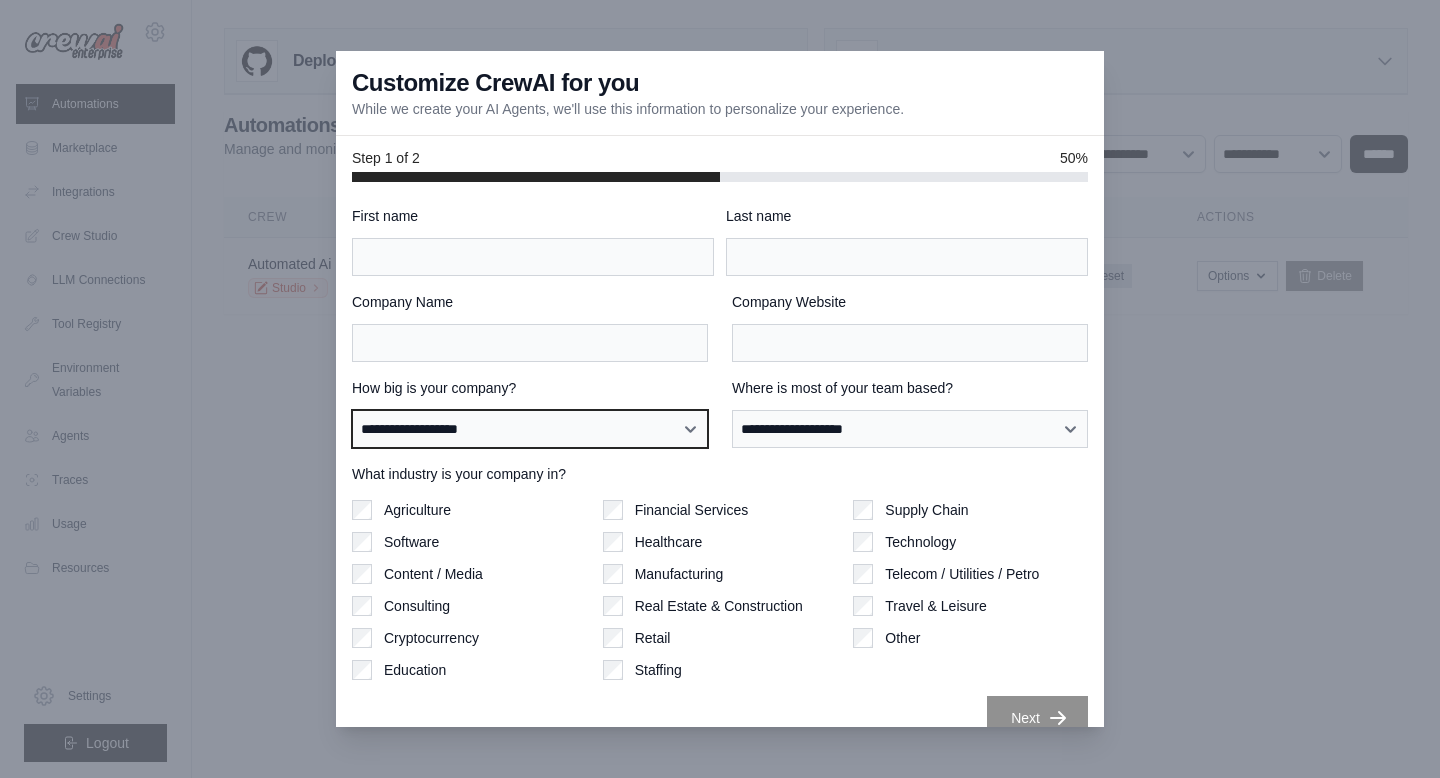 click on "**********" at bounding box center [530, 429] 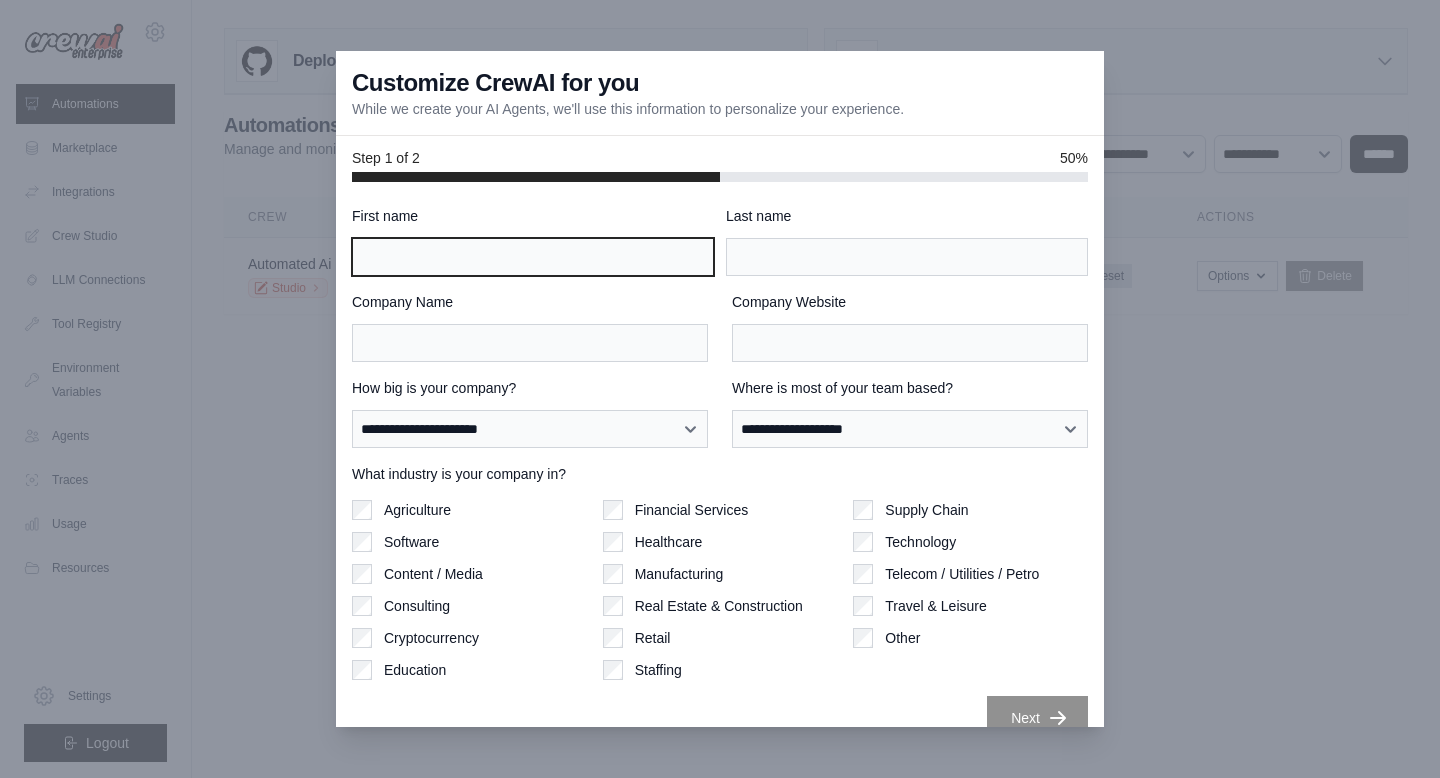 click on "First name" at bounding box center [533, 257] 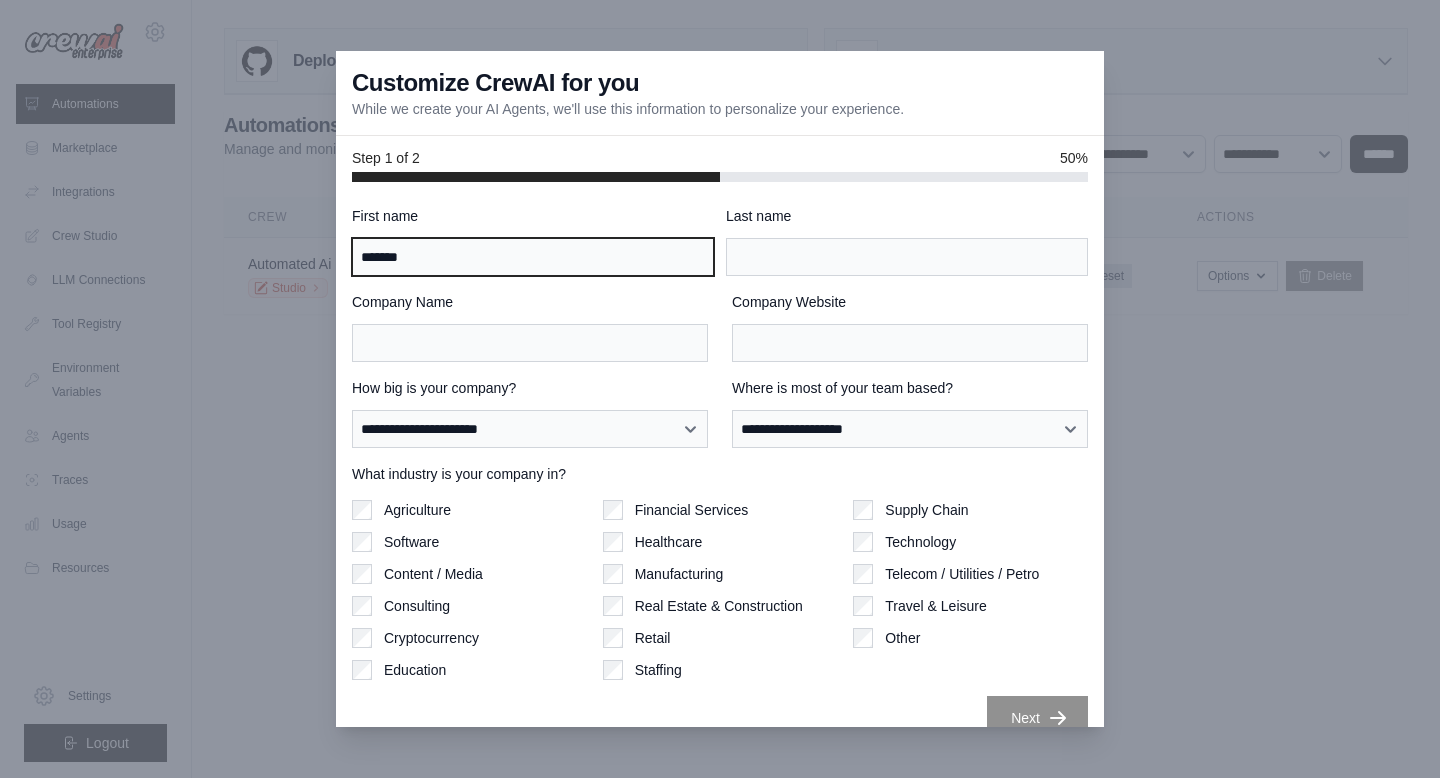 type on "*******" 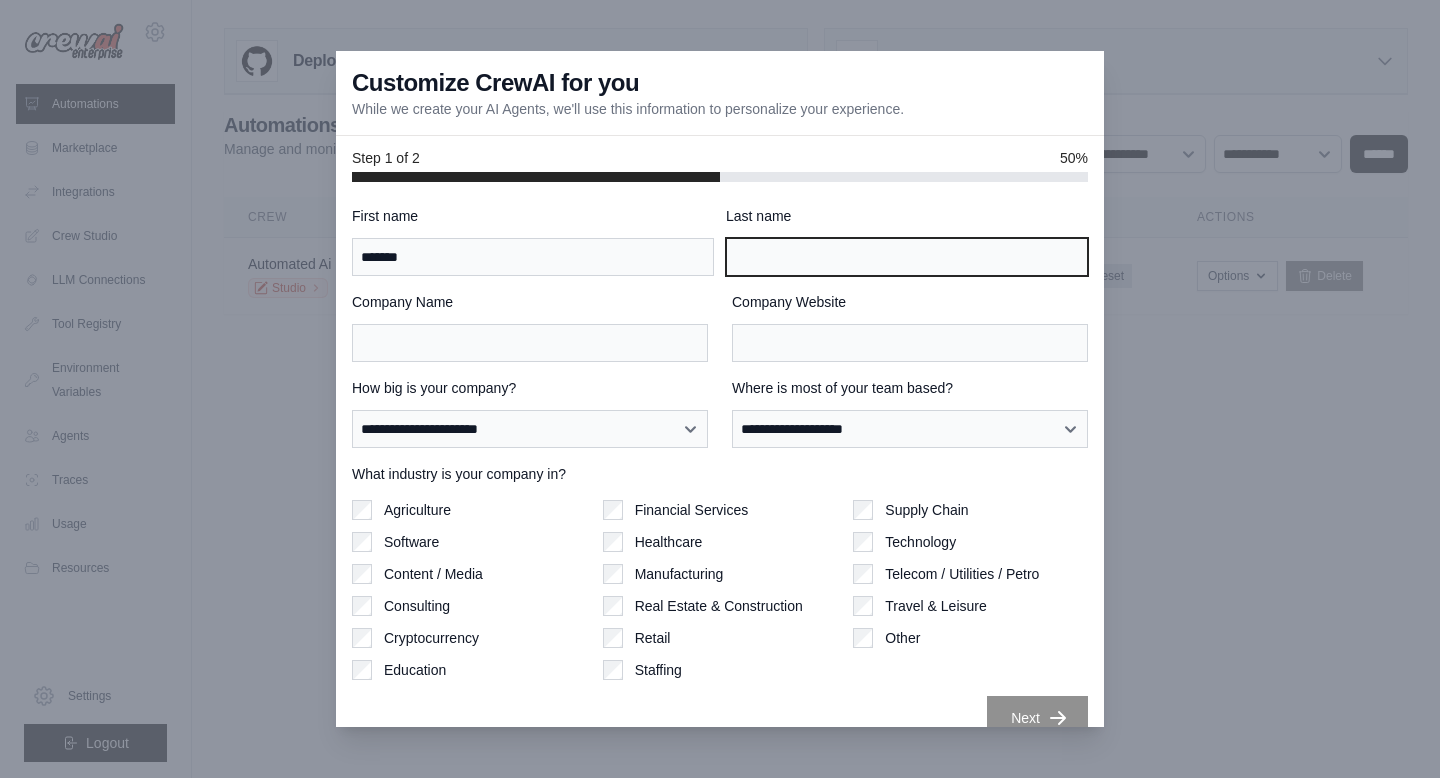 click on "Last name" at bounding box center [907, 257] 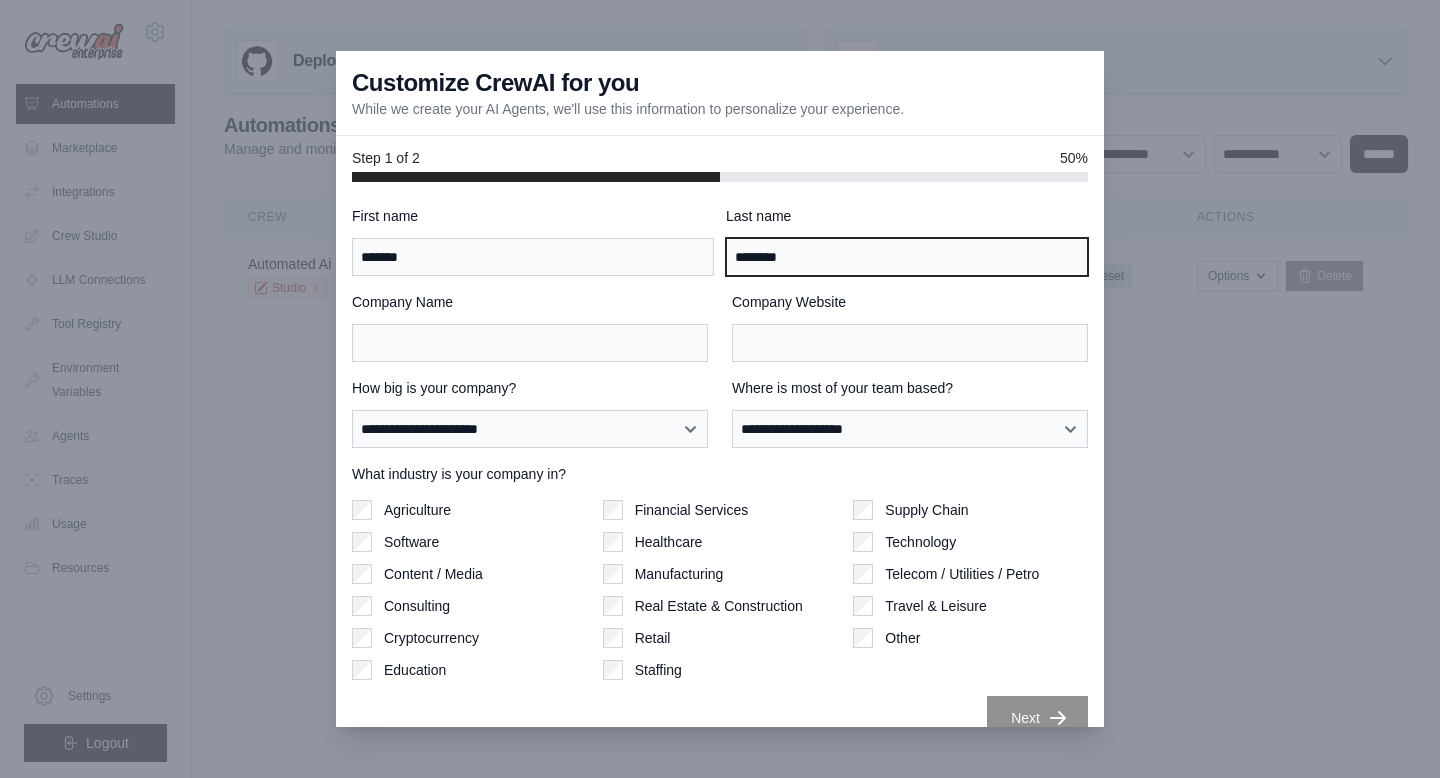 type on "********" 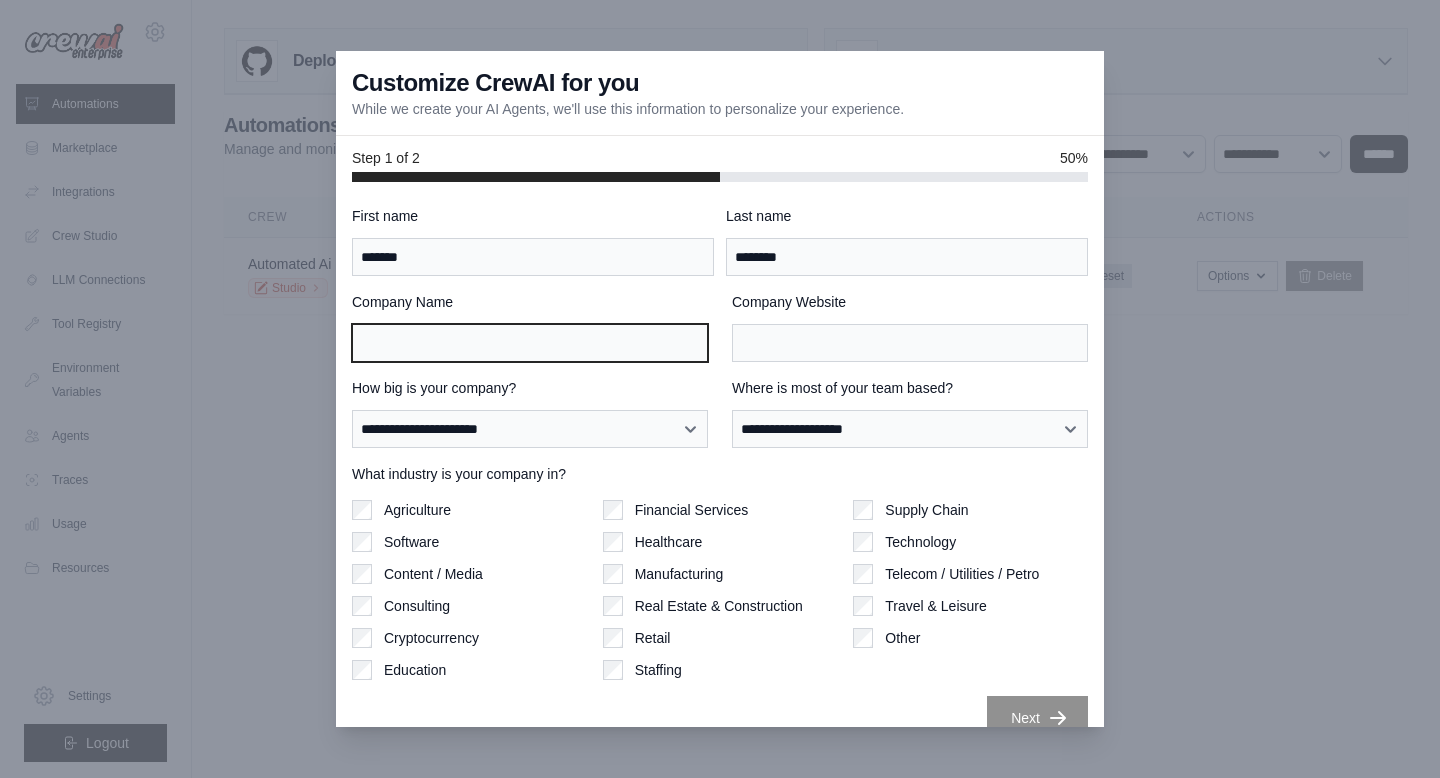 click on "Company Name" at bounding box center [530, 343] 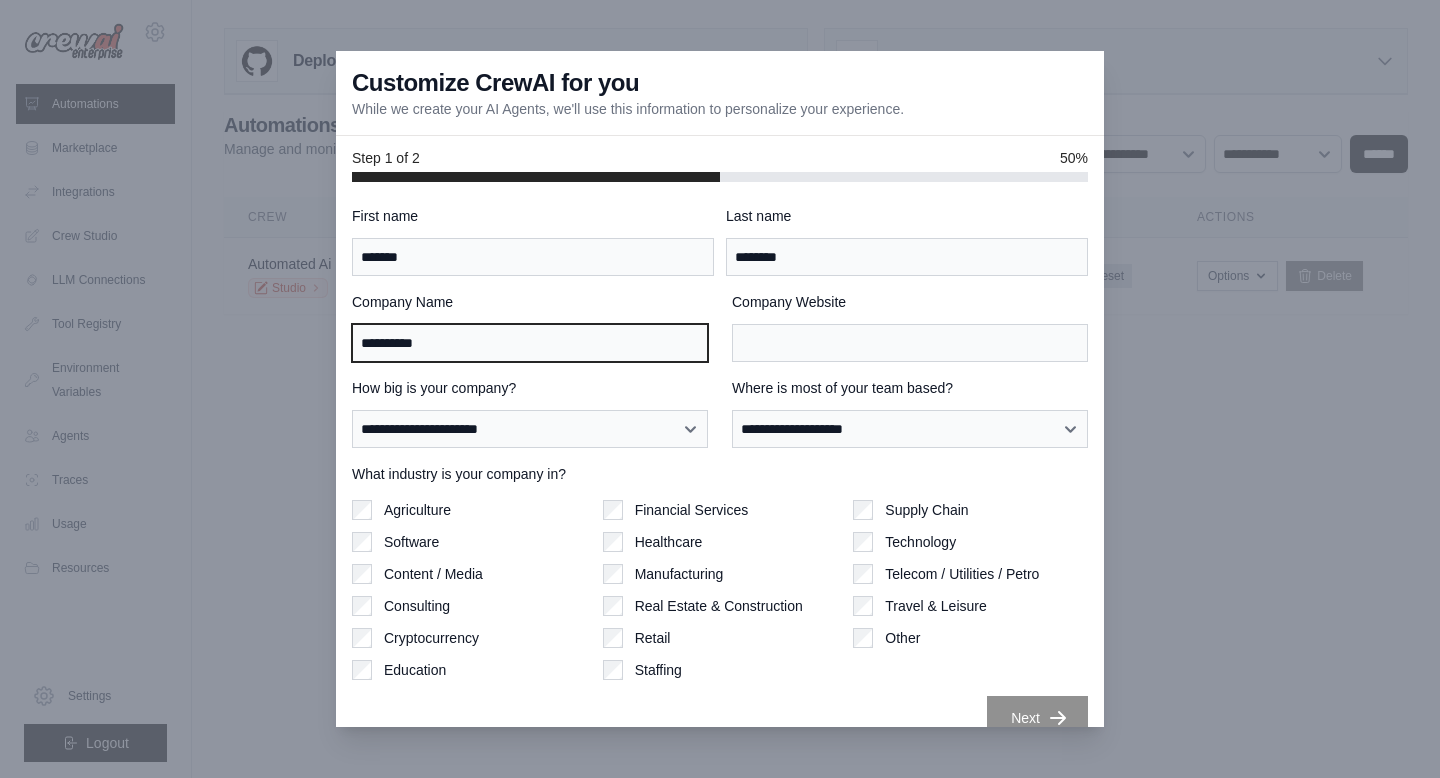 type on "**********" 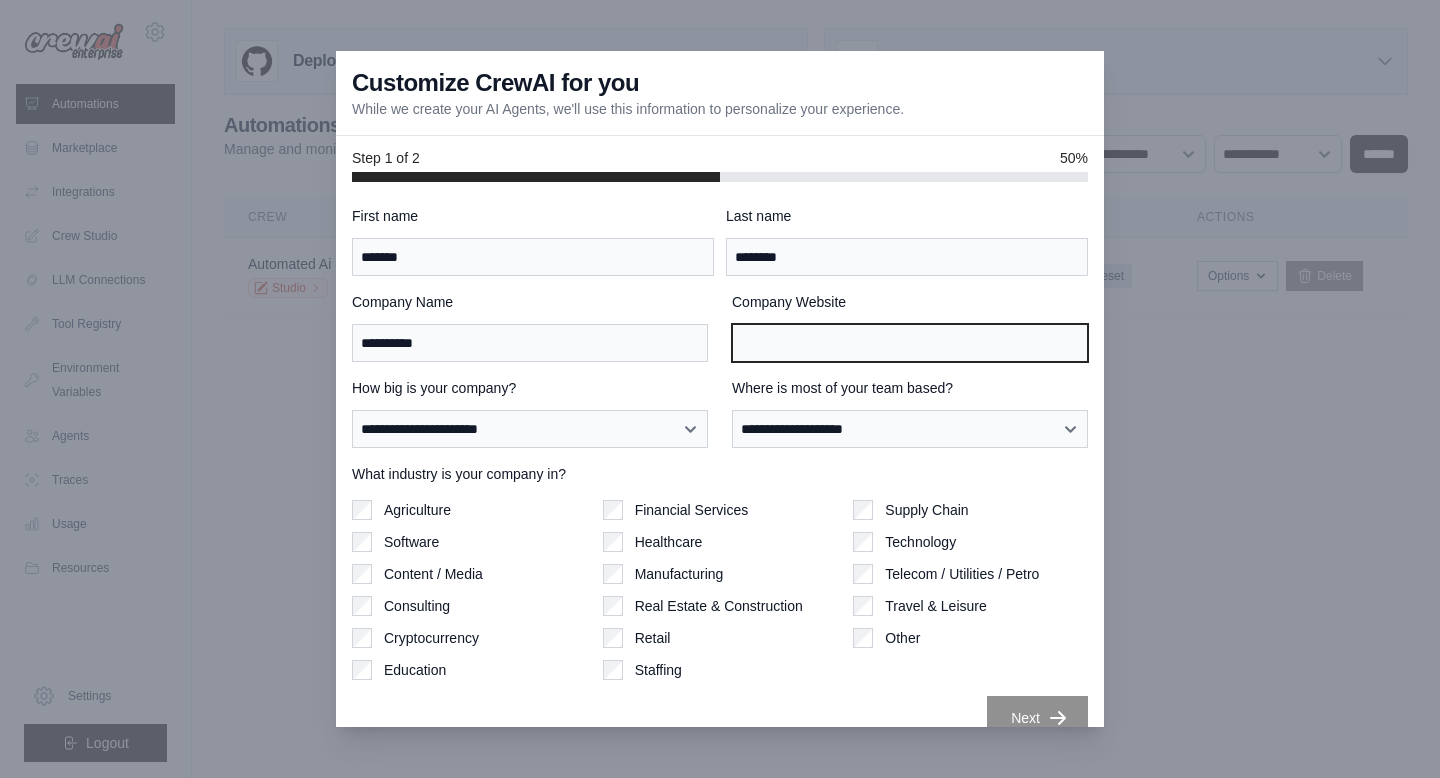 click on "Company Website" at bounding box center (910, 343) 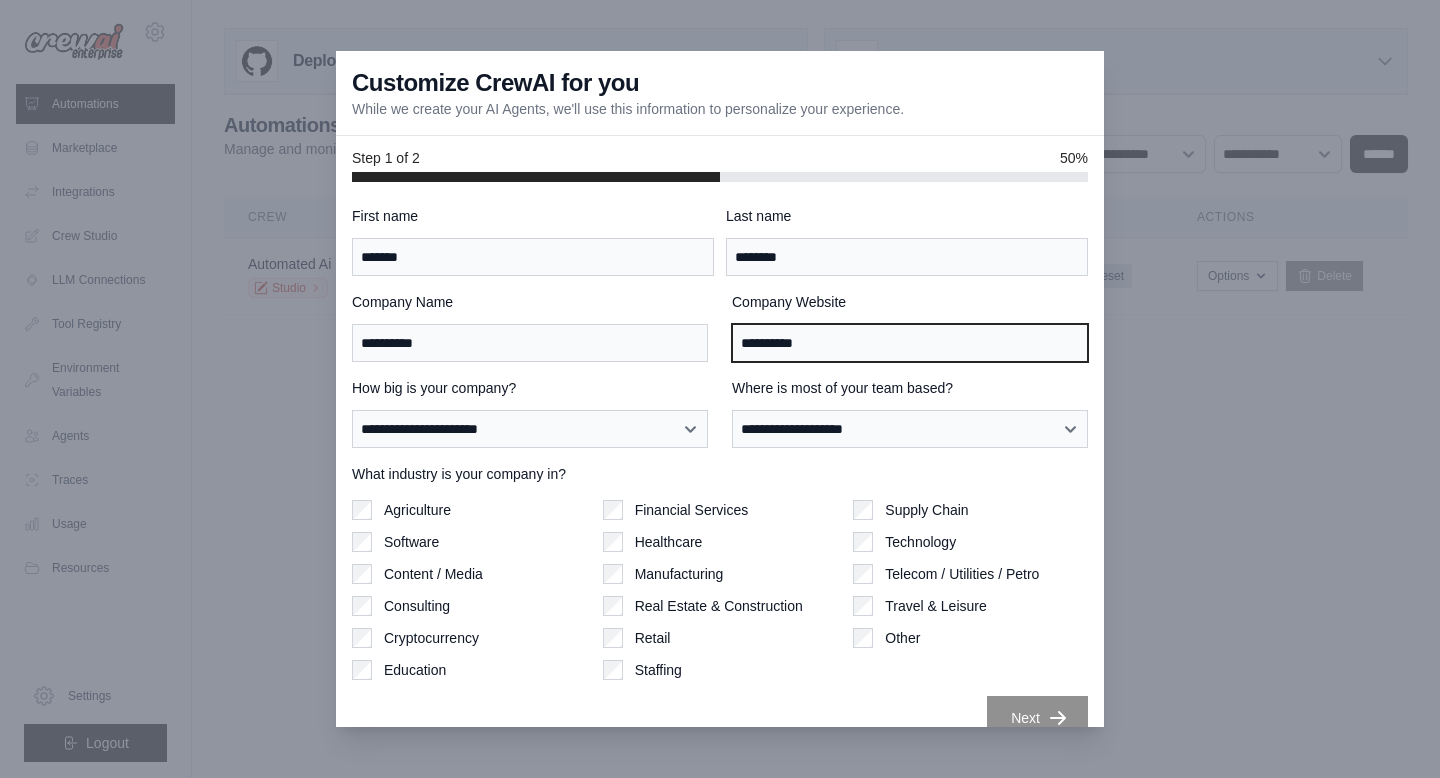 type on "**********" 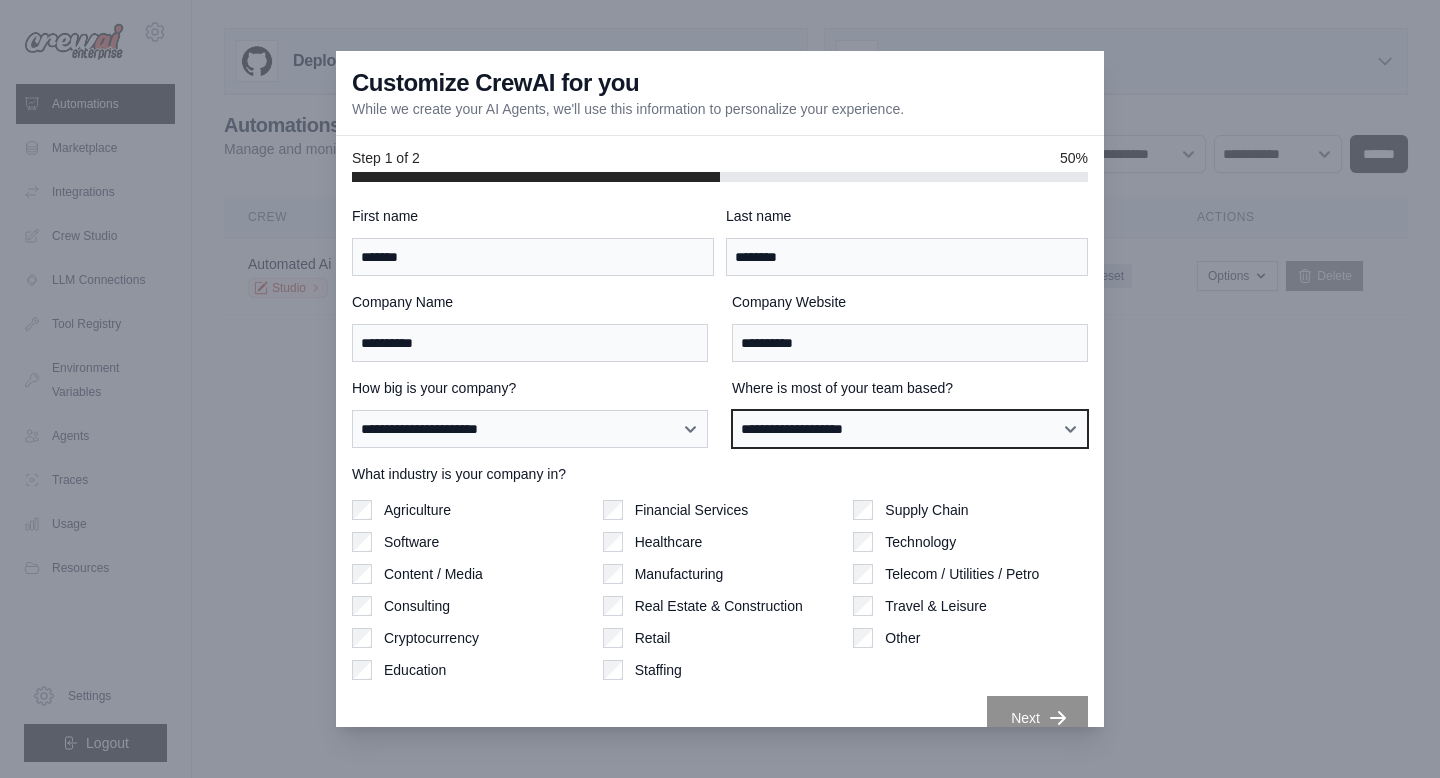 click on "**********" at bounding box center (910, 429) 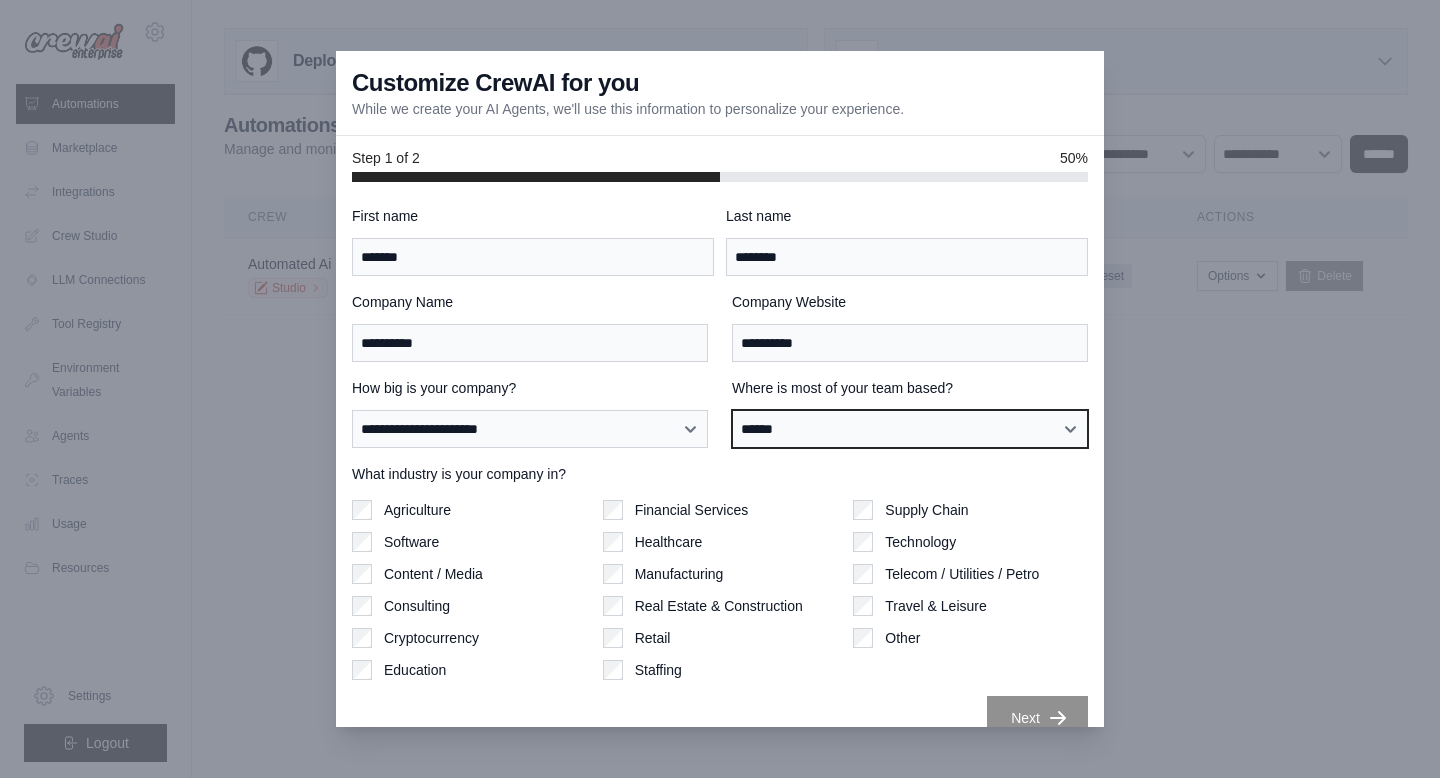 scroll, scrollTop: 29, scrollLeft: 0, axis: vertical 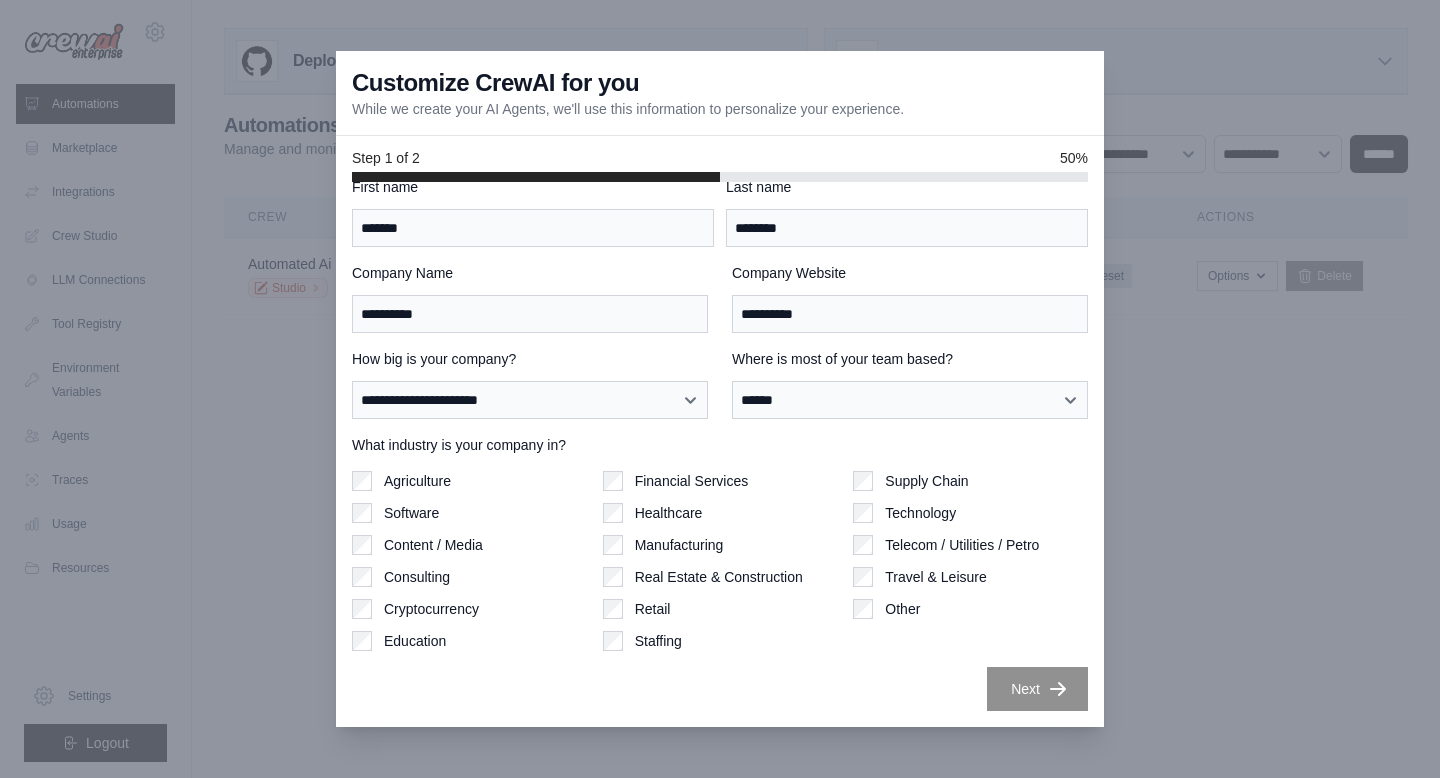 click on "Supply Chain
Technology
Telecom / Utilities / Petro
Travel & Leisure
Other" at bounding box center (970, 561) 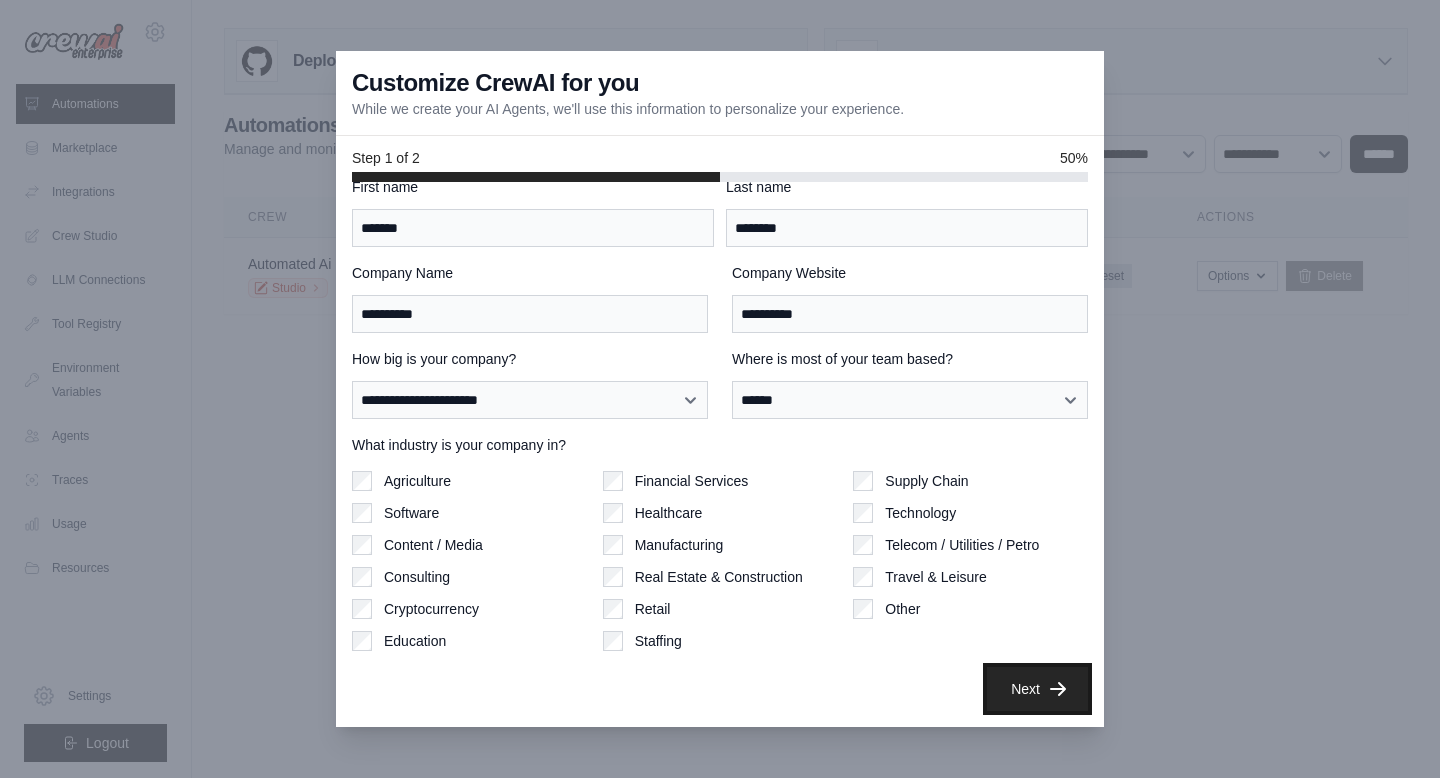 click on "Next" at bounding box center [1037, 689] 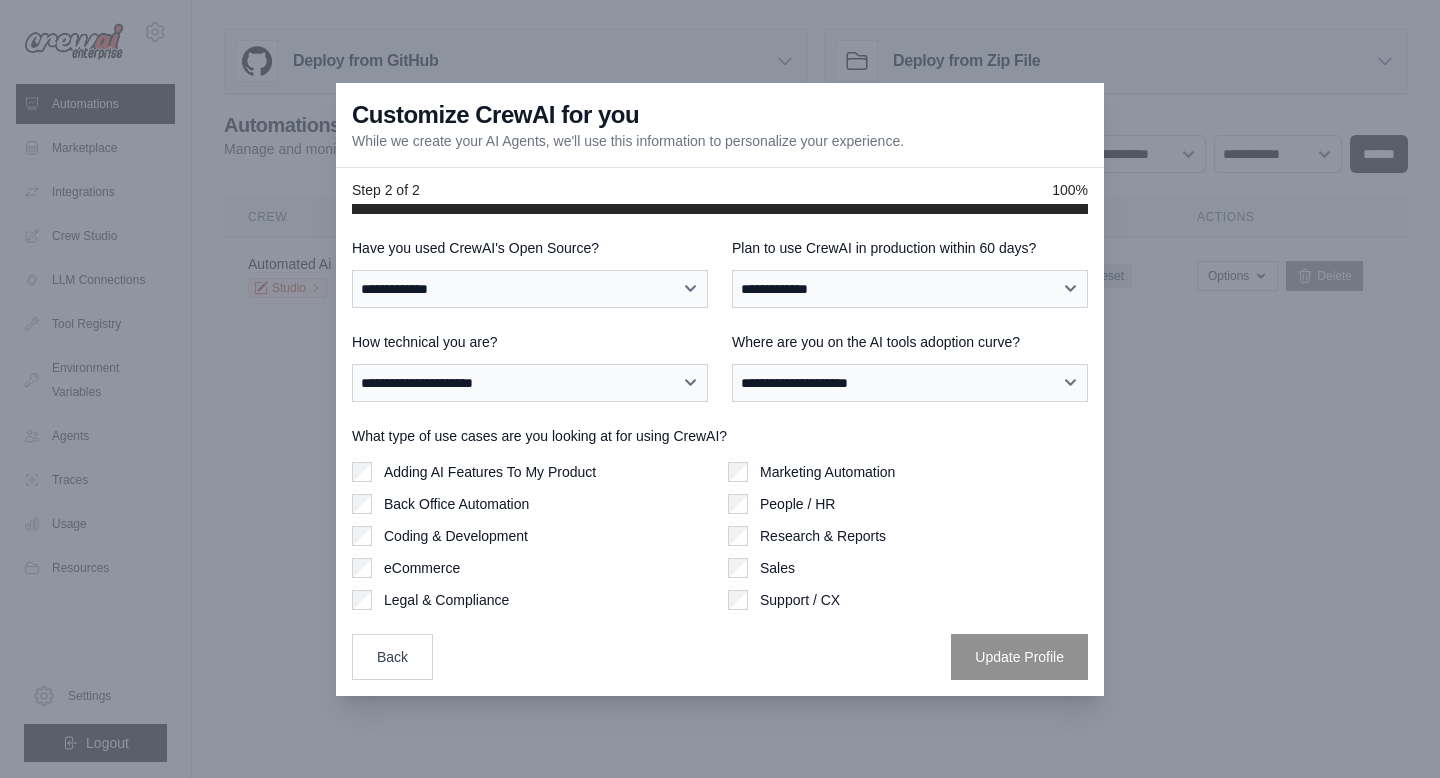 scroll, scrollTop: 0, scrollLeft: 0, axis: both 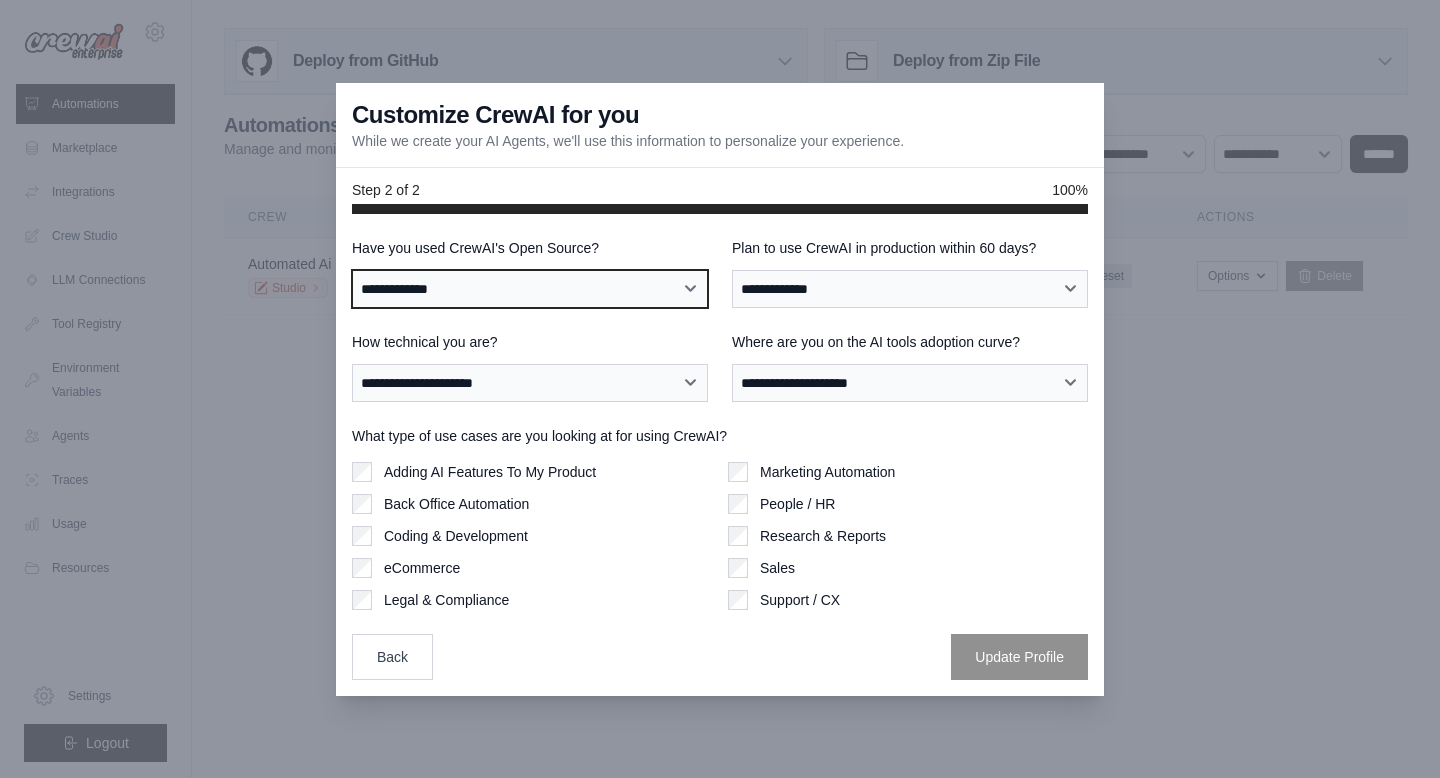 click on "**********" at bounding box center [530, 289] 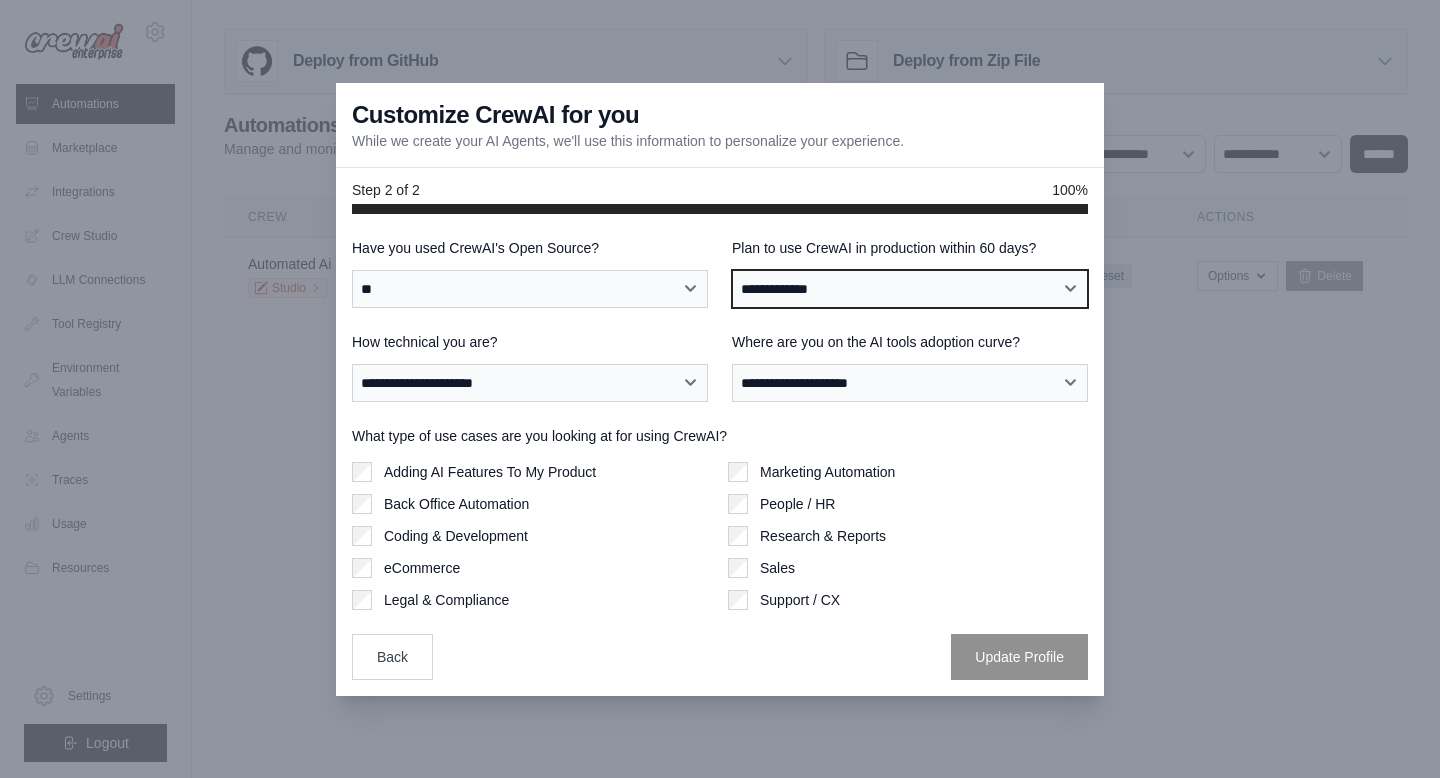 click on "**********" at bounding box center (910, 289) 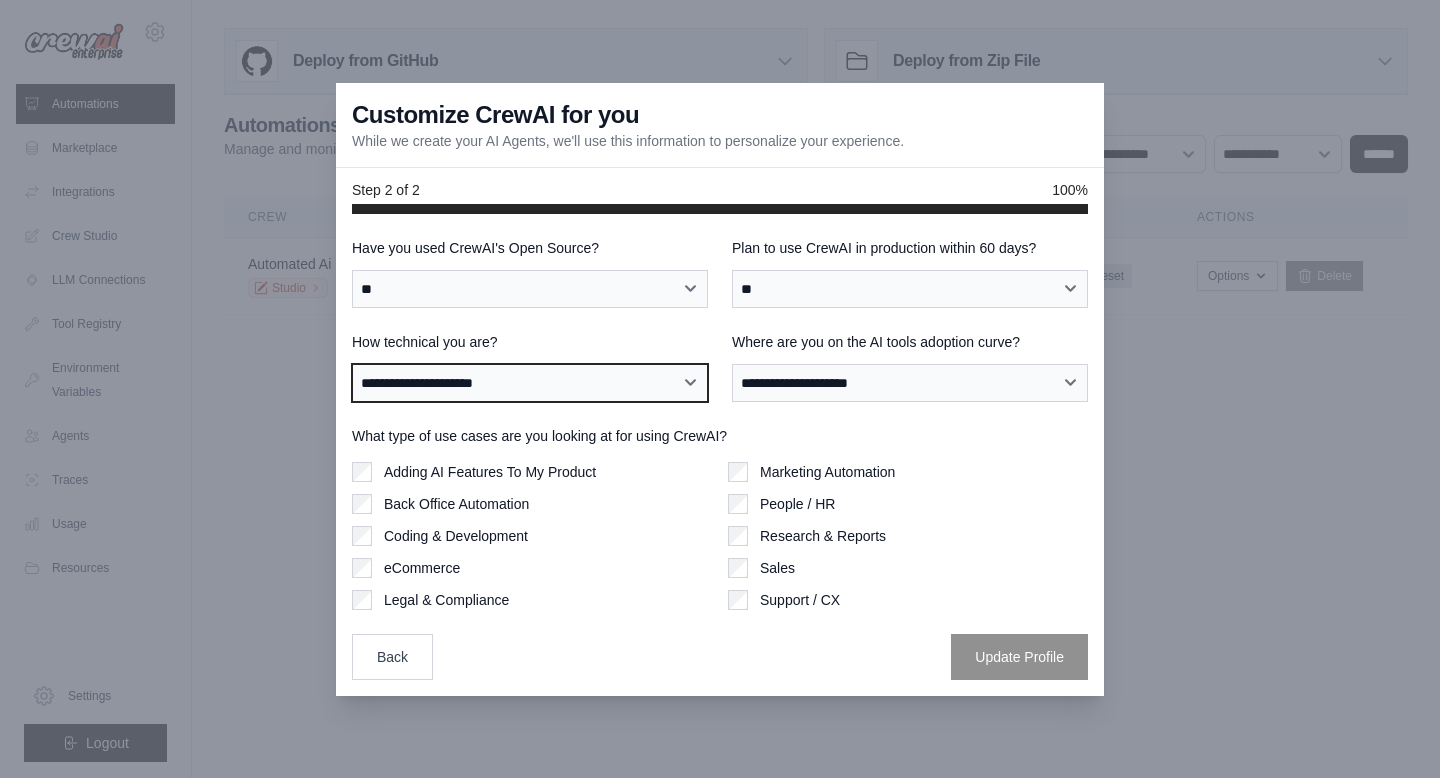 click on "**********" at bounding box center (530, 383) 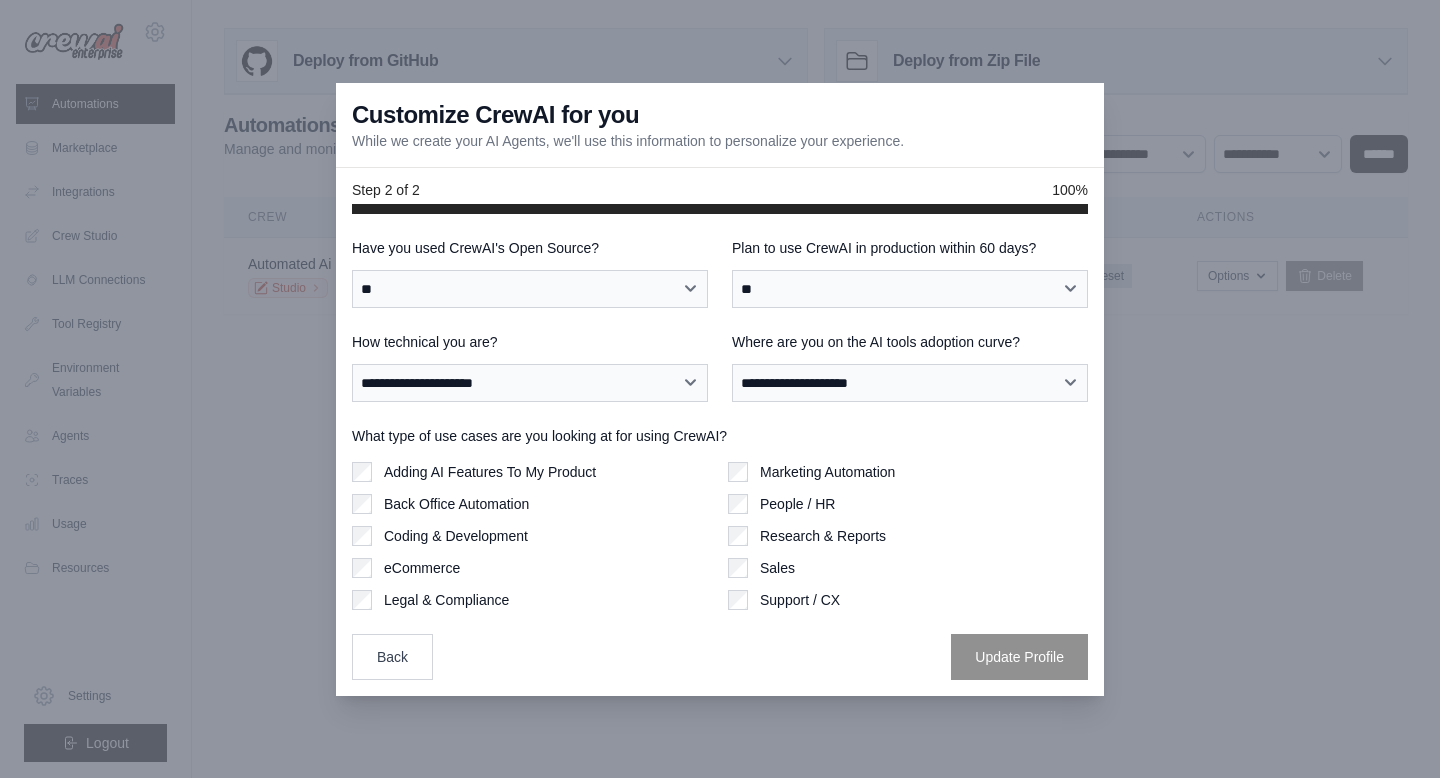 click on "Marketing Automation
People / HR
Research & Reports
Sales
Support / CX" at bounding box center (908, 536) 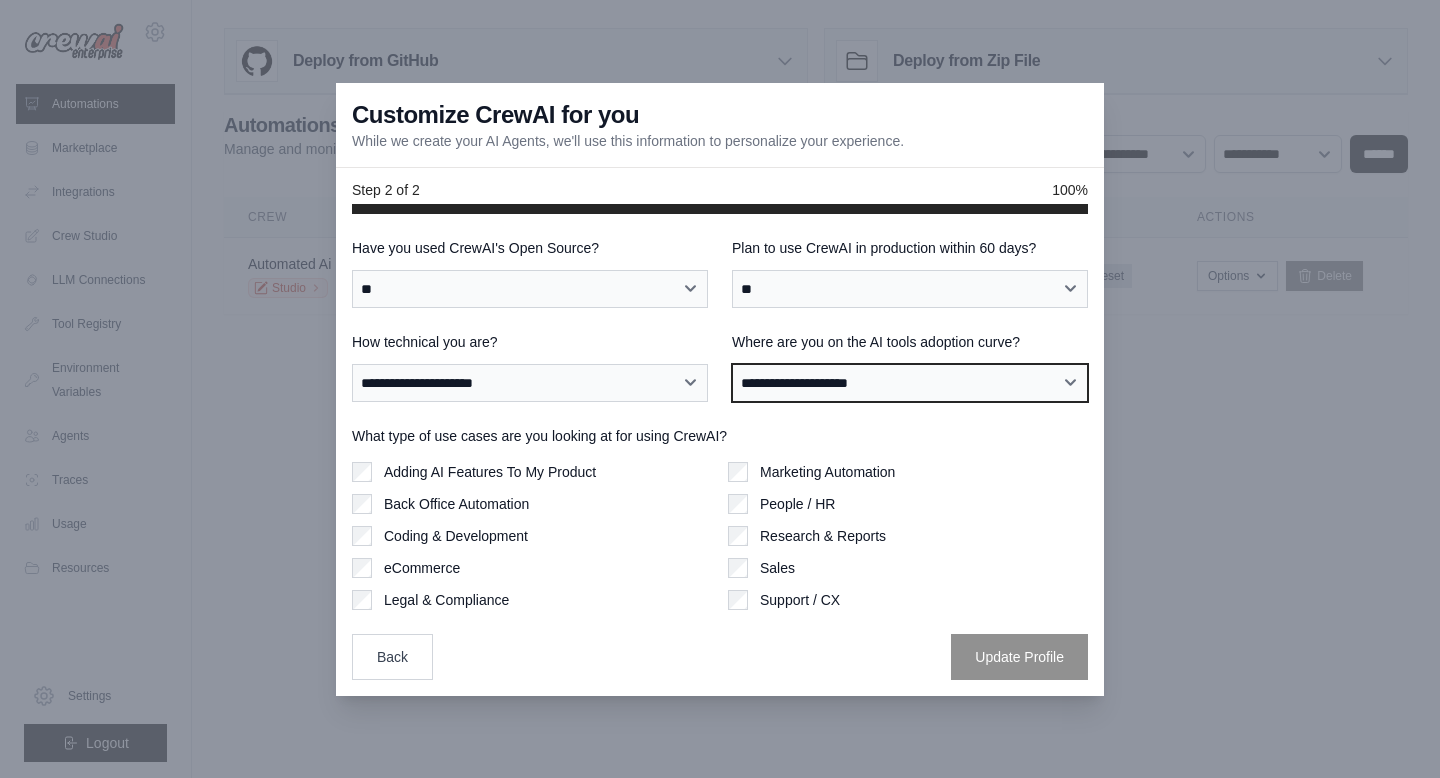 click on "**********" at bounding box center [910, 383] 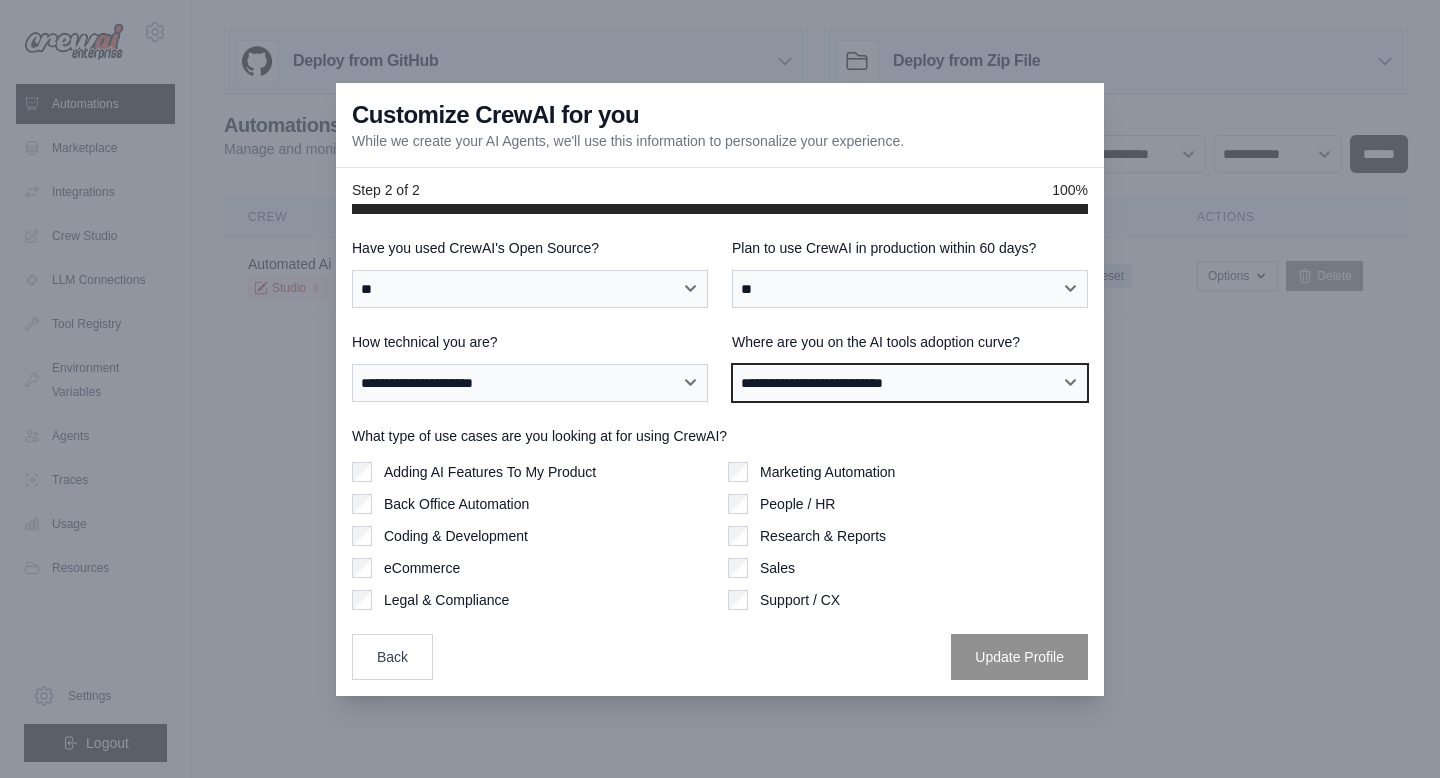 click on "**********" at bounding box center [910, 383] 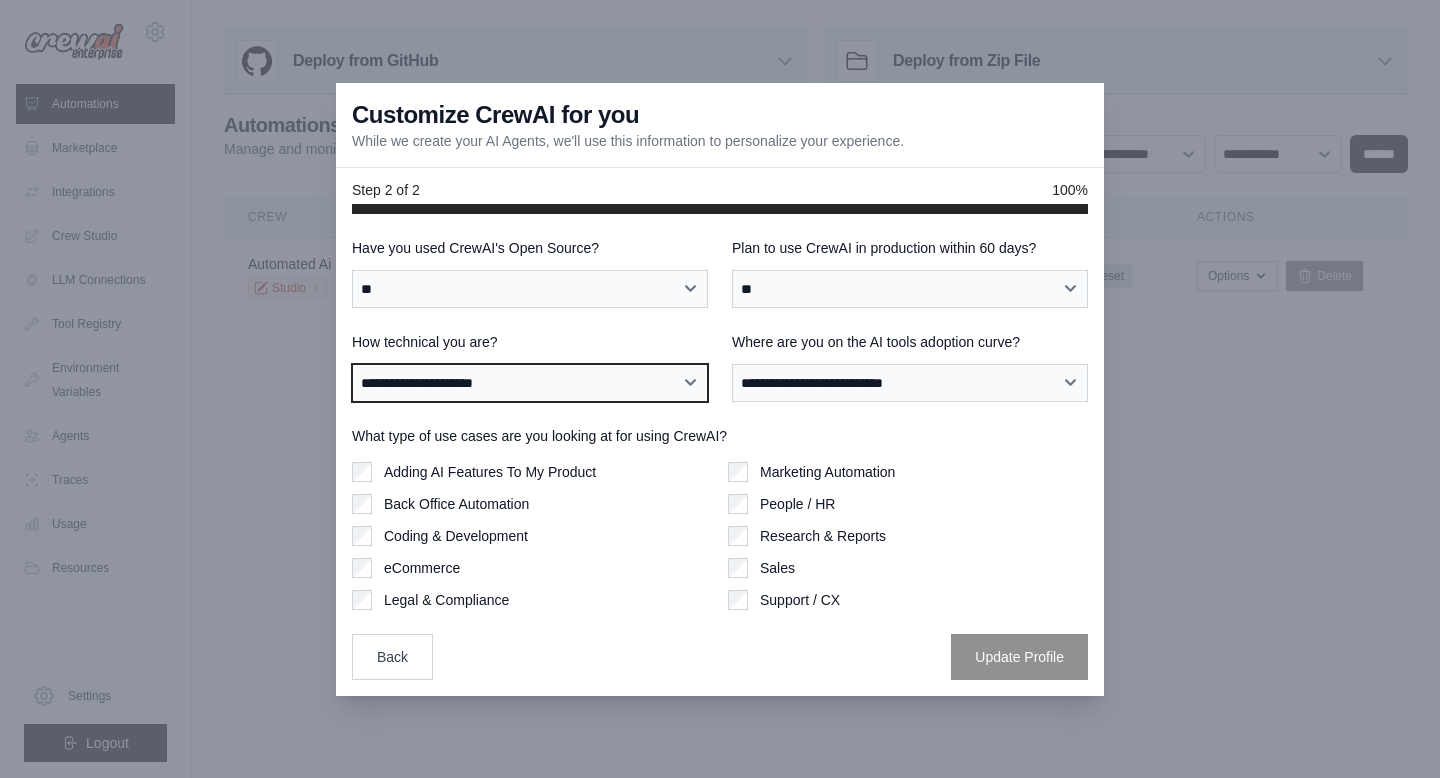 click on "**********" at bounding box center [530, 383] 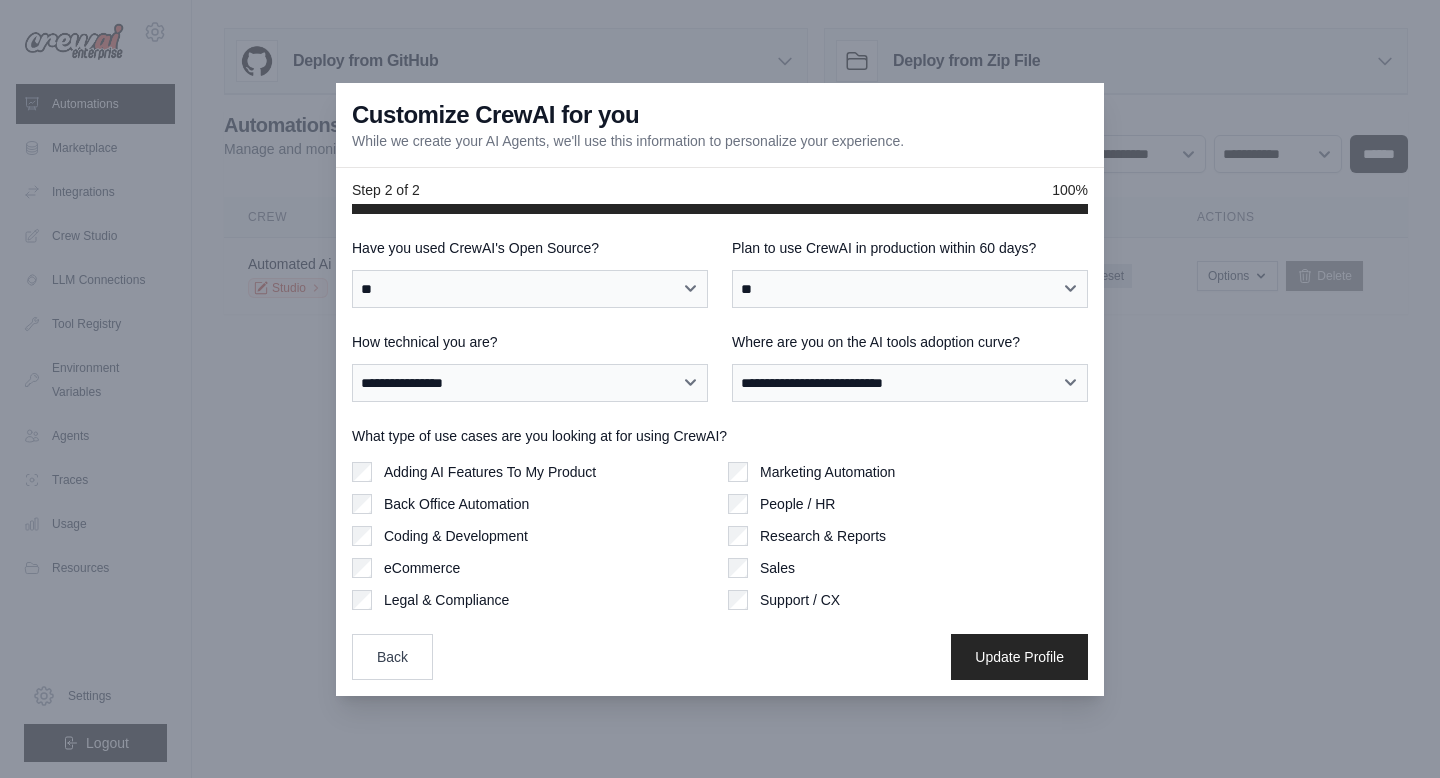 click on "Marketing Automation" at bounding box center [908, 472] 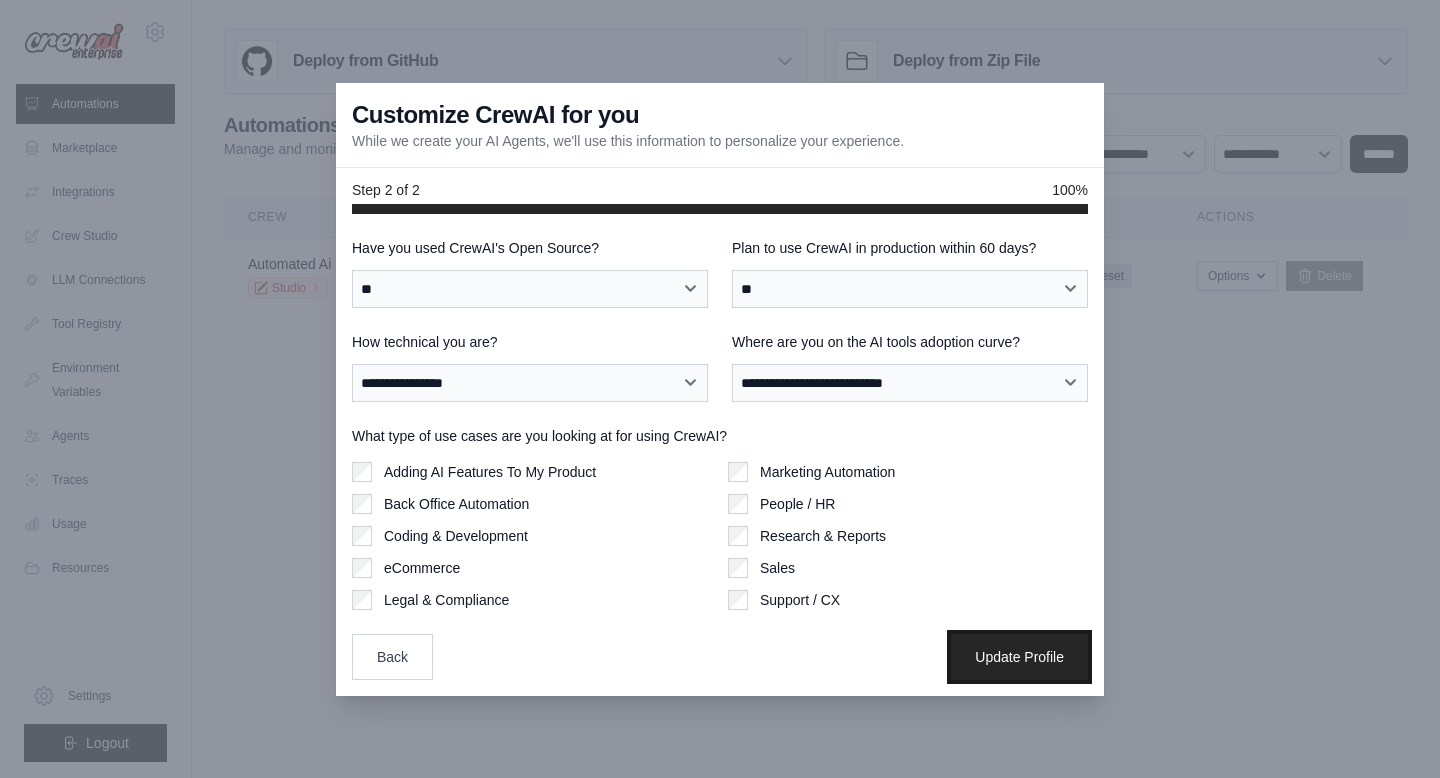 click on "Update Profile" at bounding box center (1019, 657) 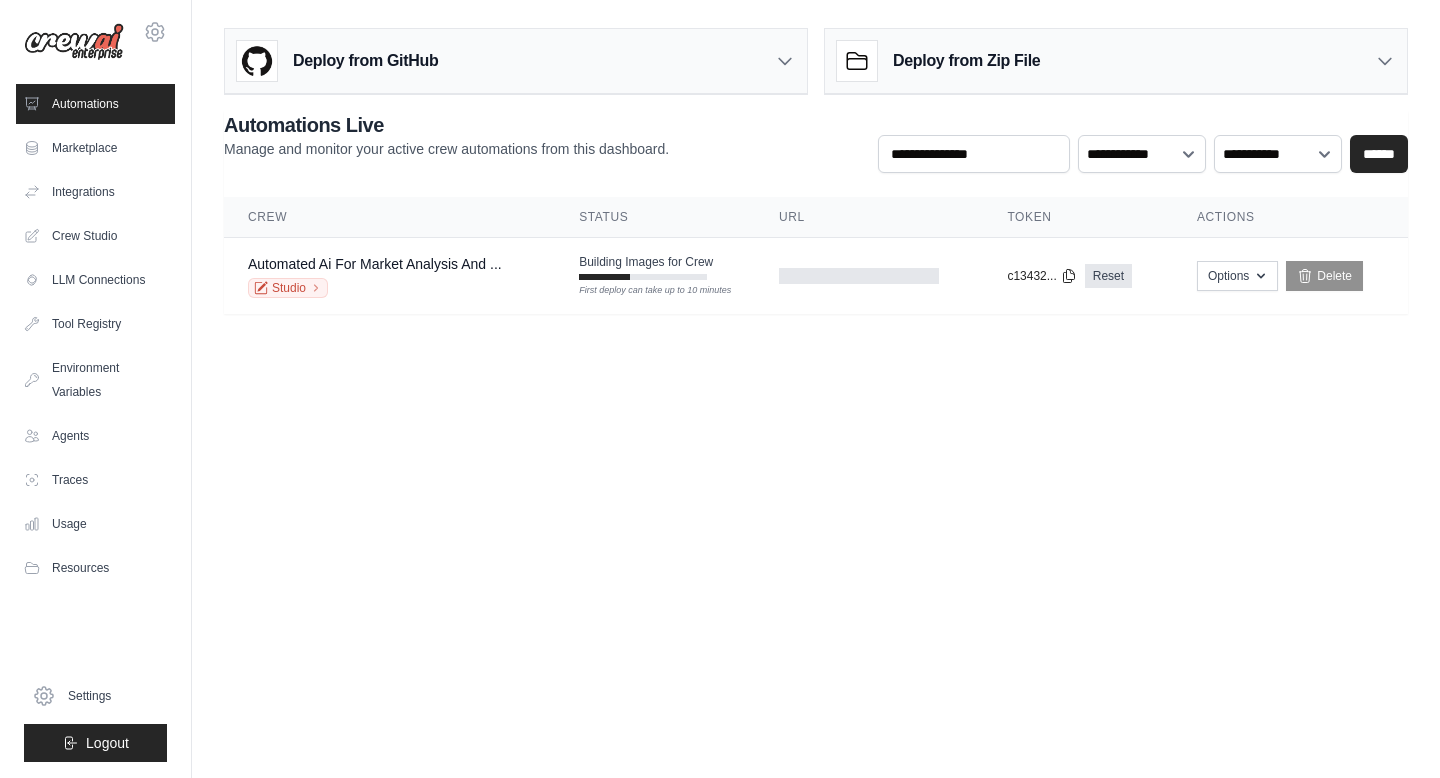 scroll, scrollTop: 0, scrollLeft: 0, axis: both 